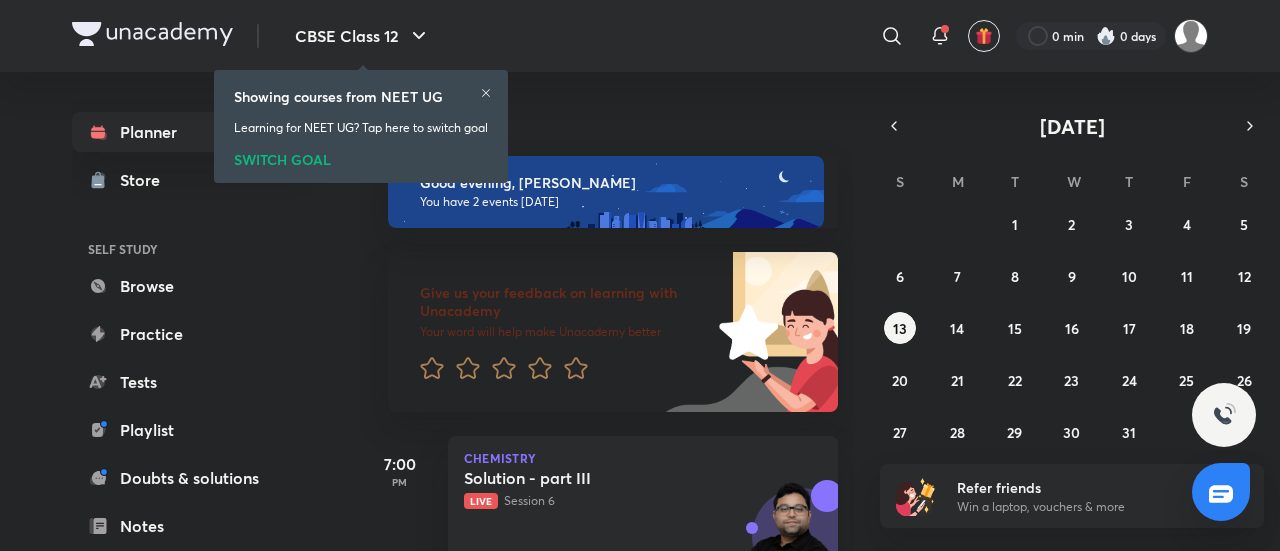 scroll, scrollTop: 0, scrollLeft: 0, axis: both 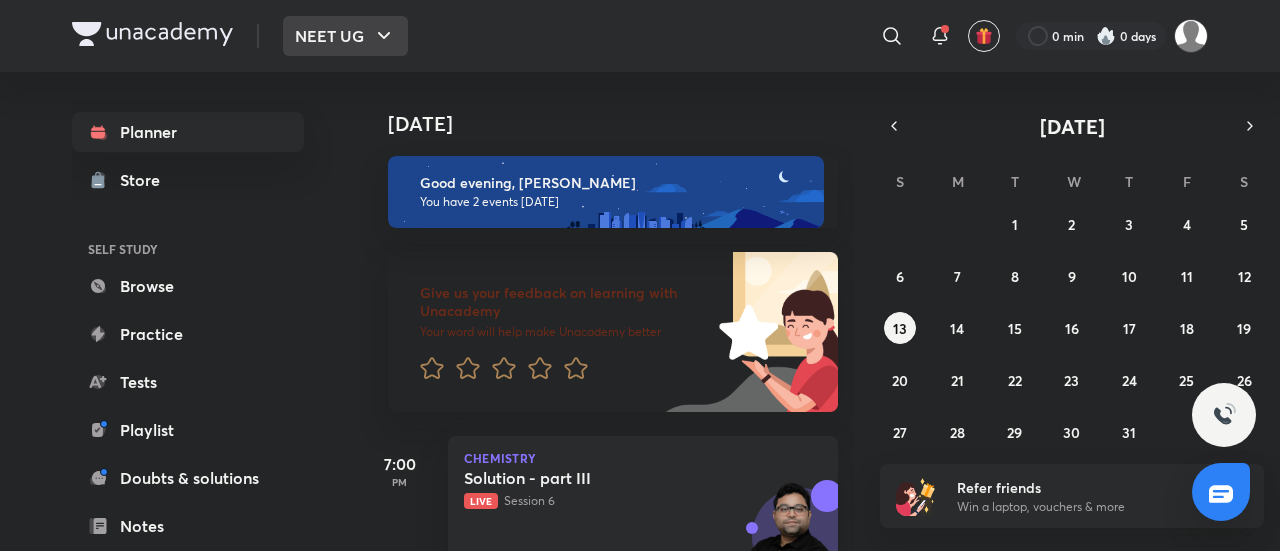 click on "NEET UG" at bounding box center (345, 36) 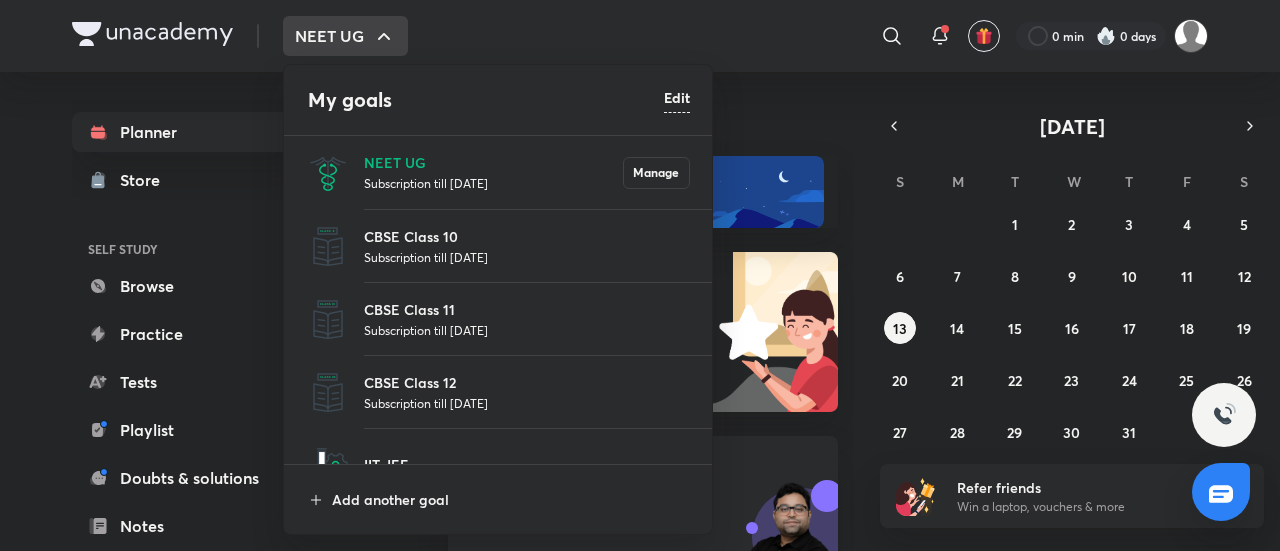 click on "Subscription till 22 Aug 2026" at bounding box center (527, 403) 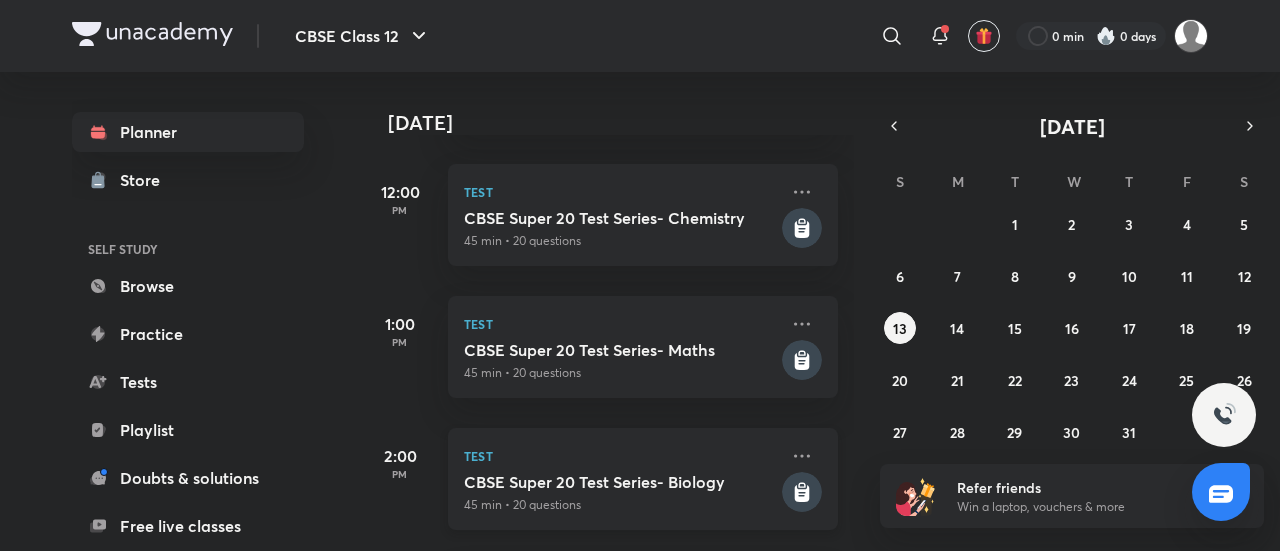scroll, scrollTop: 556, scrollLeft: 0, axis: vertical 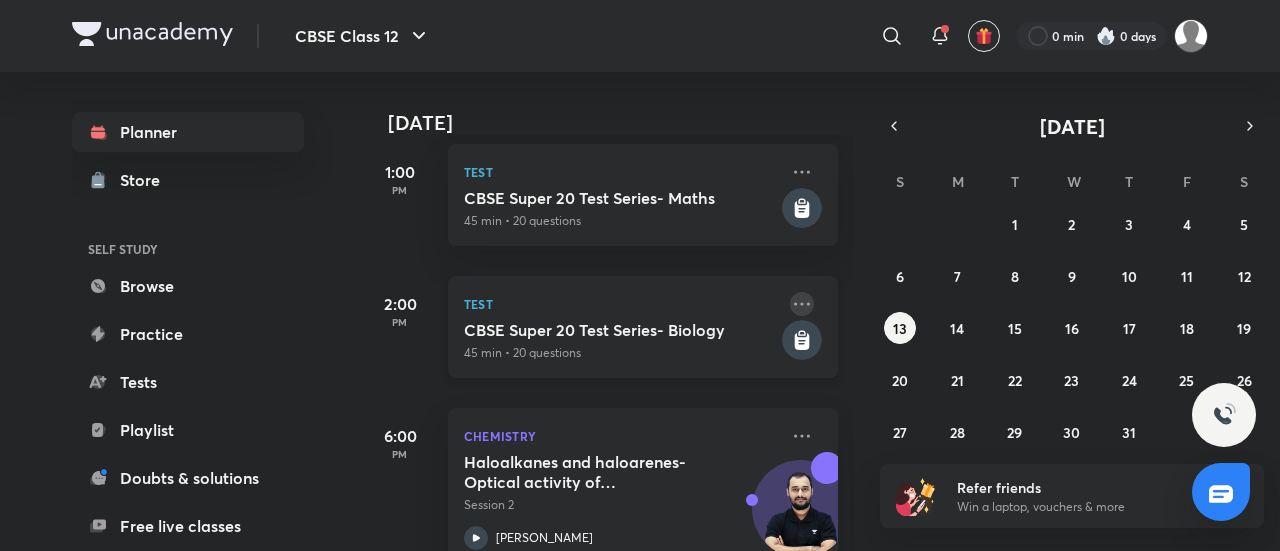 click 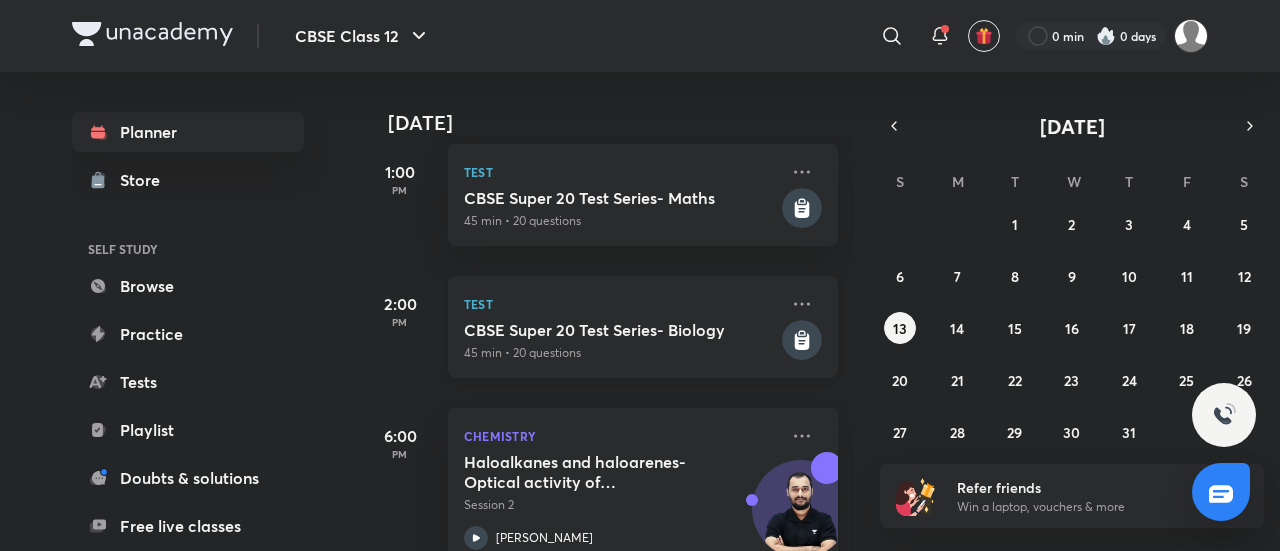 click on "45 min • 20 questions" at bounding box center [621, 353] 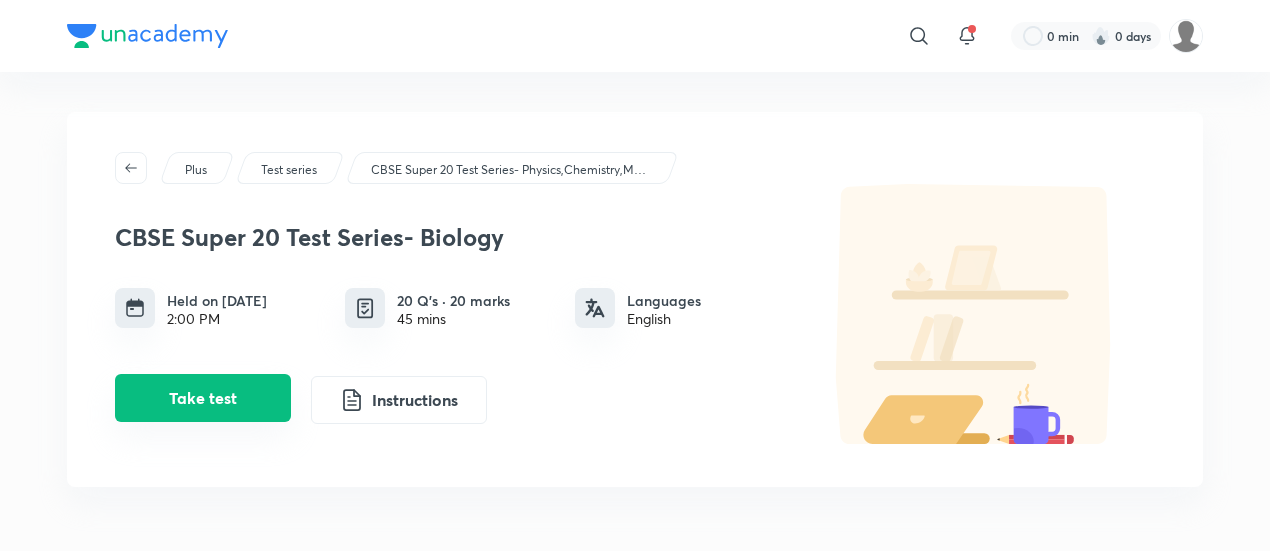 click on "Take test" at bounding box center [203, 398] 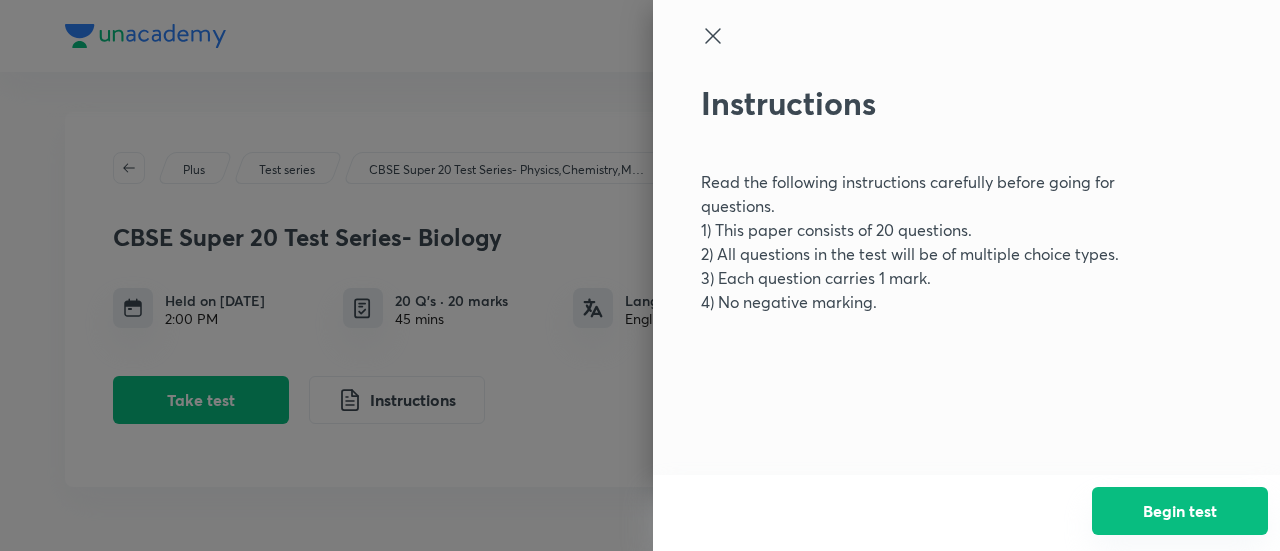 click on "Begin test" at bounding box center (1180, 511) 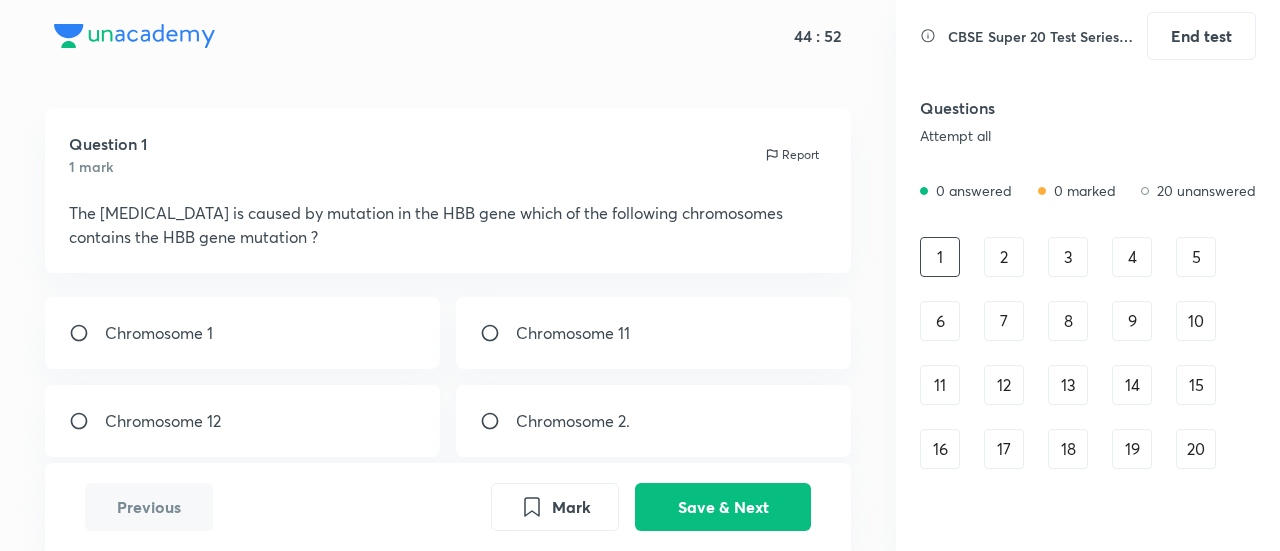 scroll, scrollTop: 43, scrollLeft: 0, axis: vertical 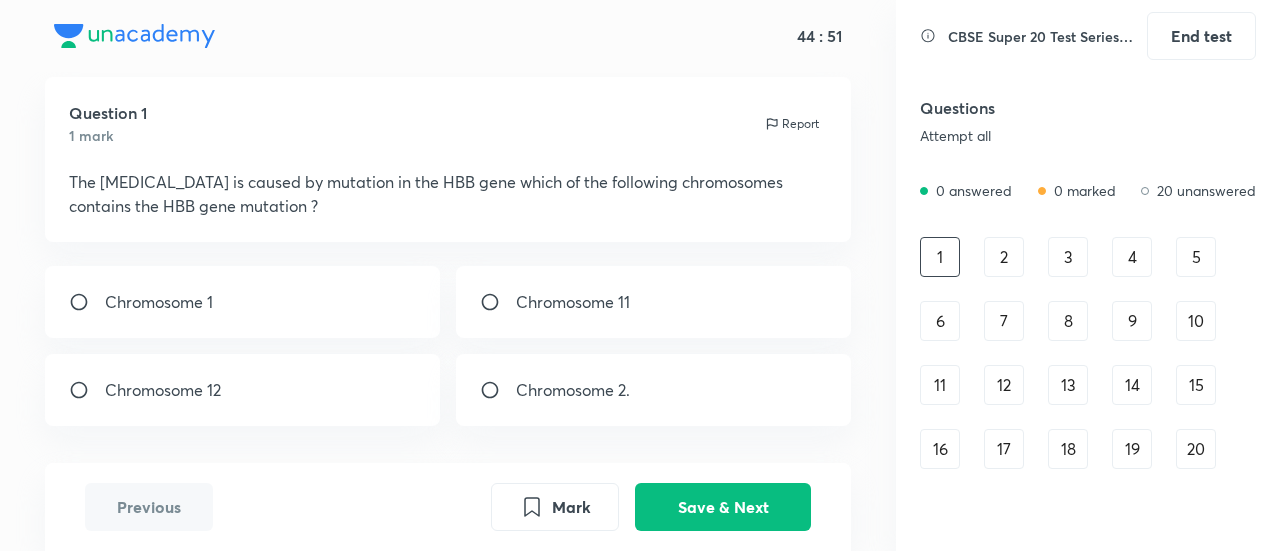 click on "2" at bounding box center [1004, 257] 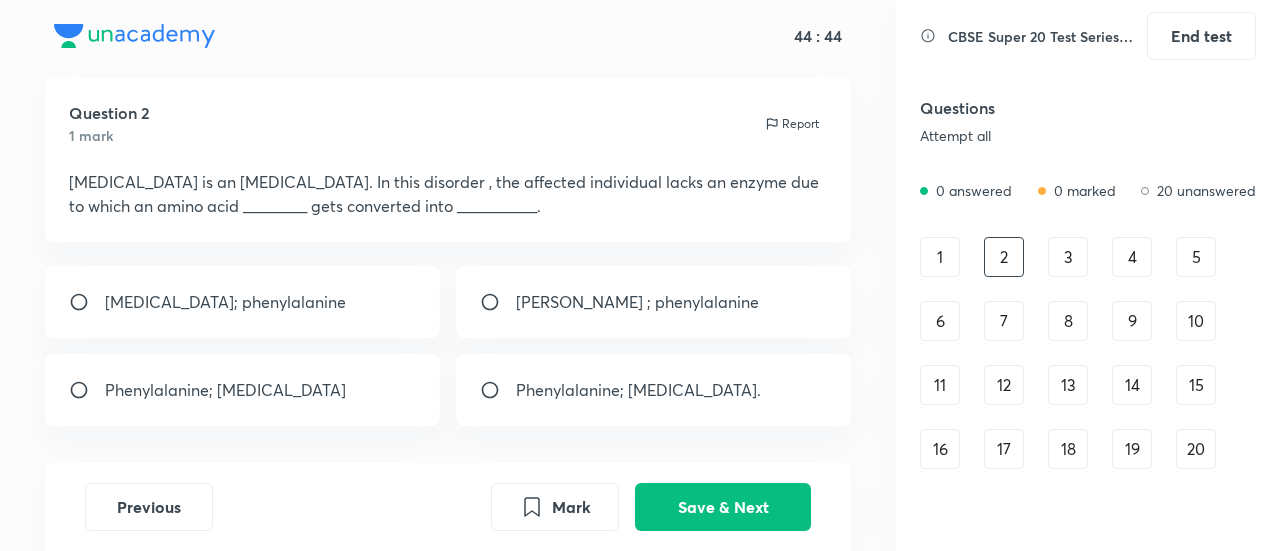 click on "3" at bounding box center (1068, 257) 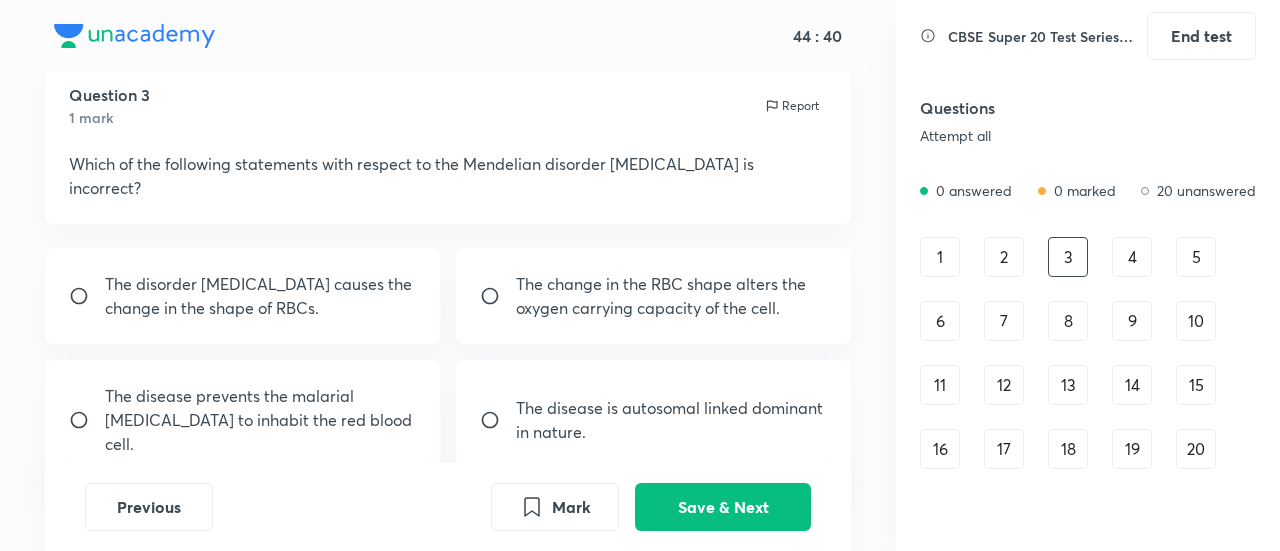 scroll, scrollTop: 72, scrollLeft: 0, axis: vertical 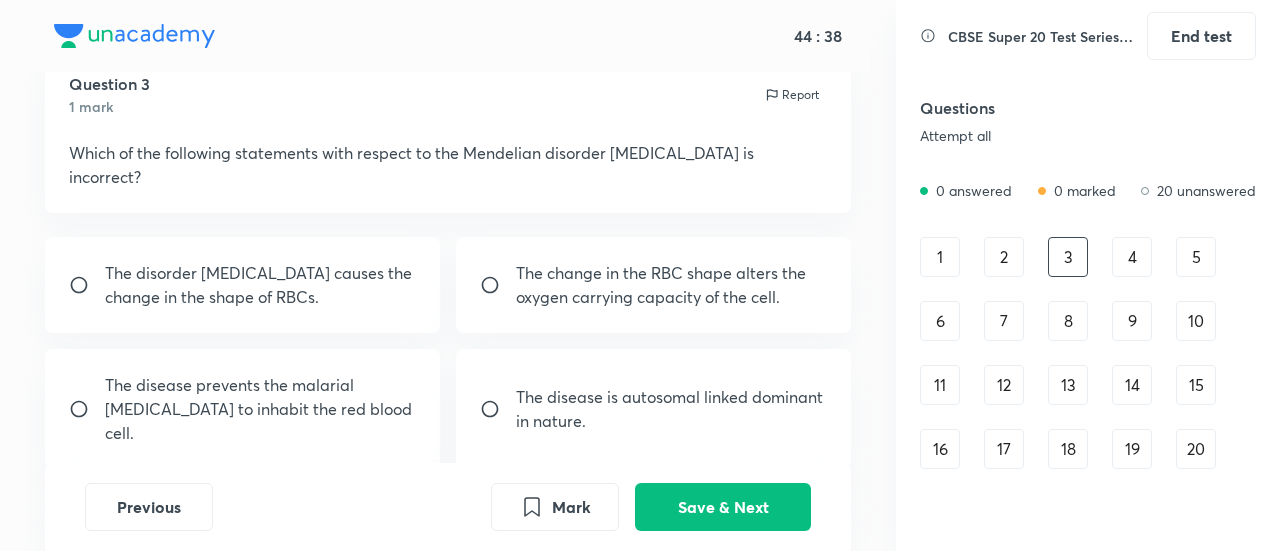 click on "4" at bounding box center [1132, 257] 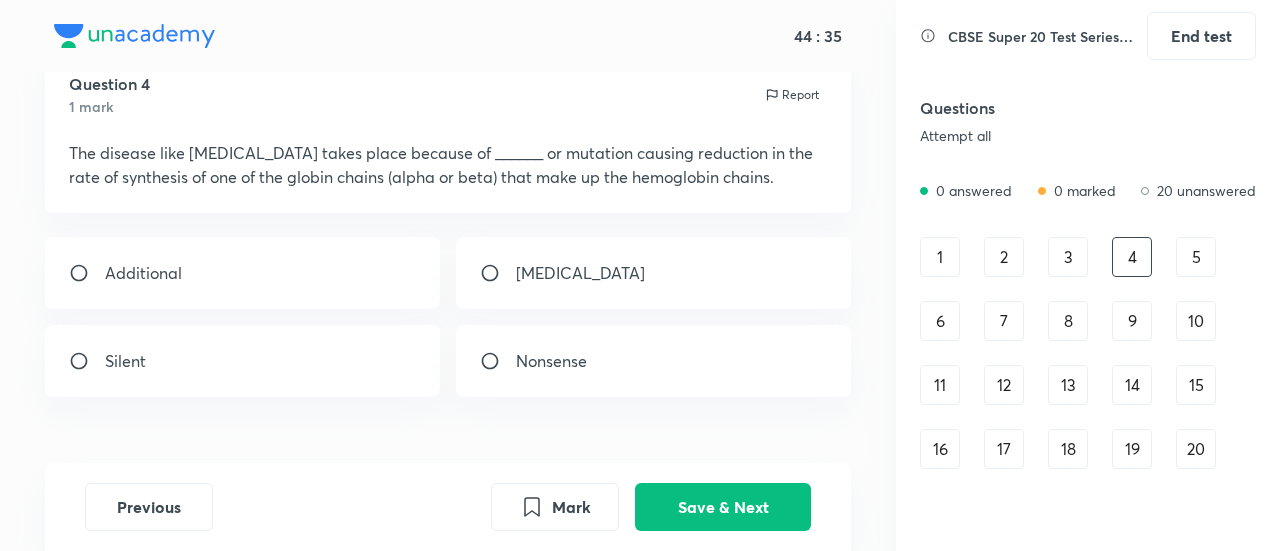 click on "5" at bounding box center (1196, 257) 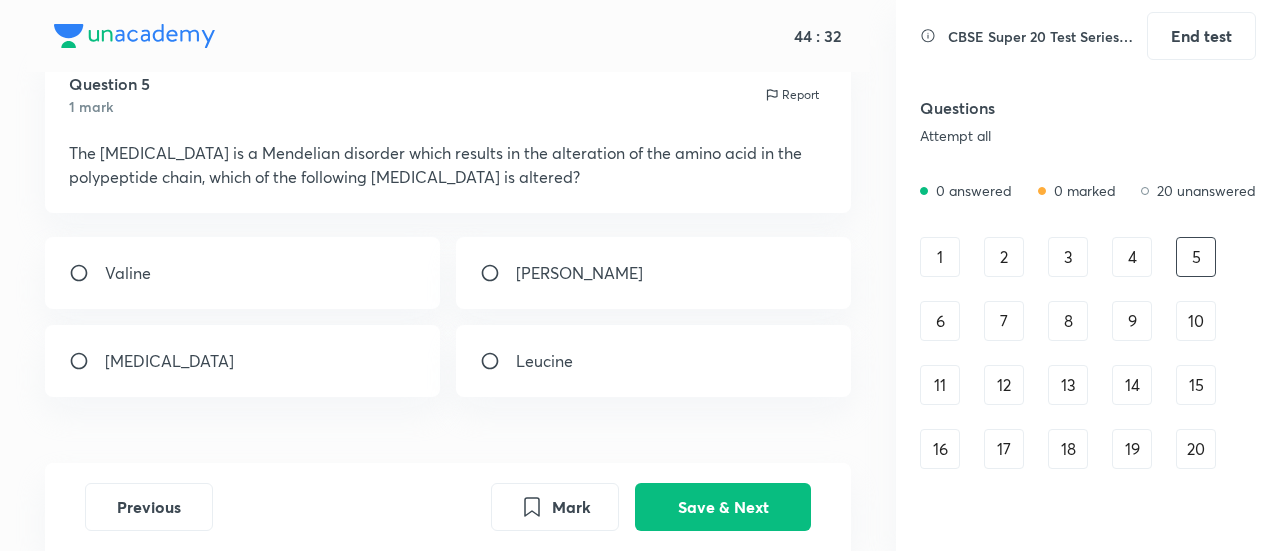 click on "6" at bounding box center [940, 321] 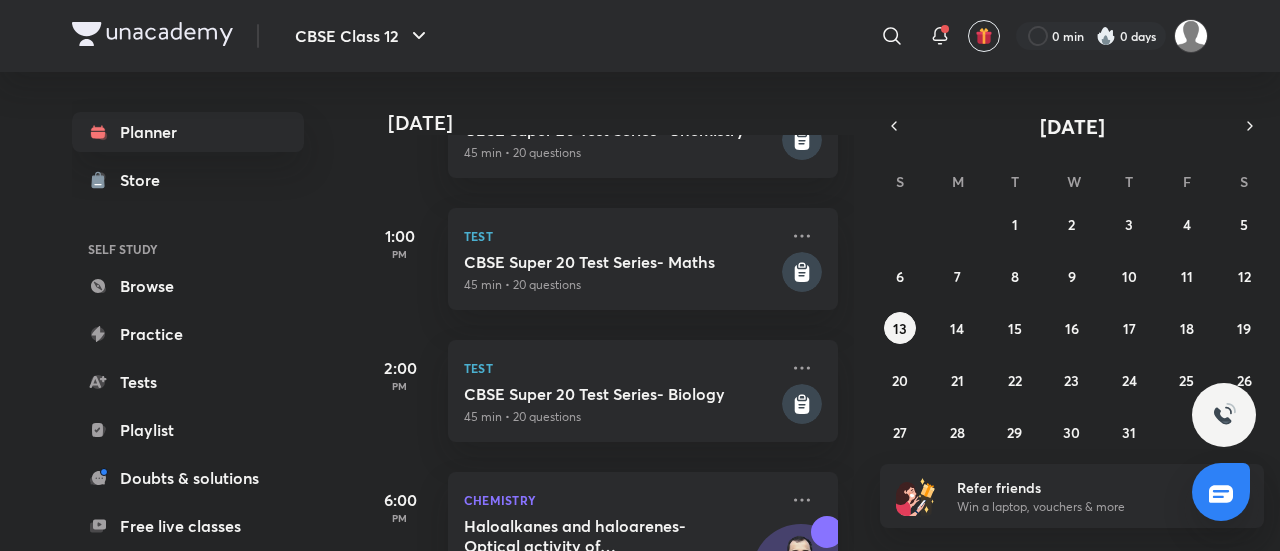 scroll, scrollTop: 501, scrollLeft: 0, axis: vertical 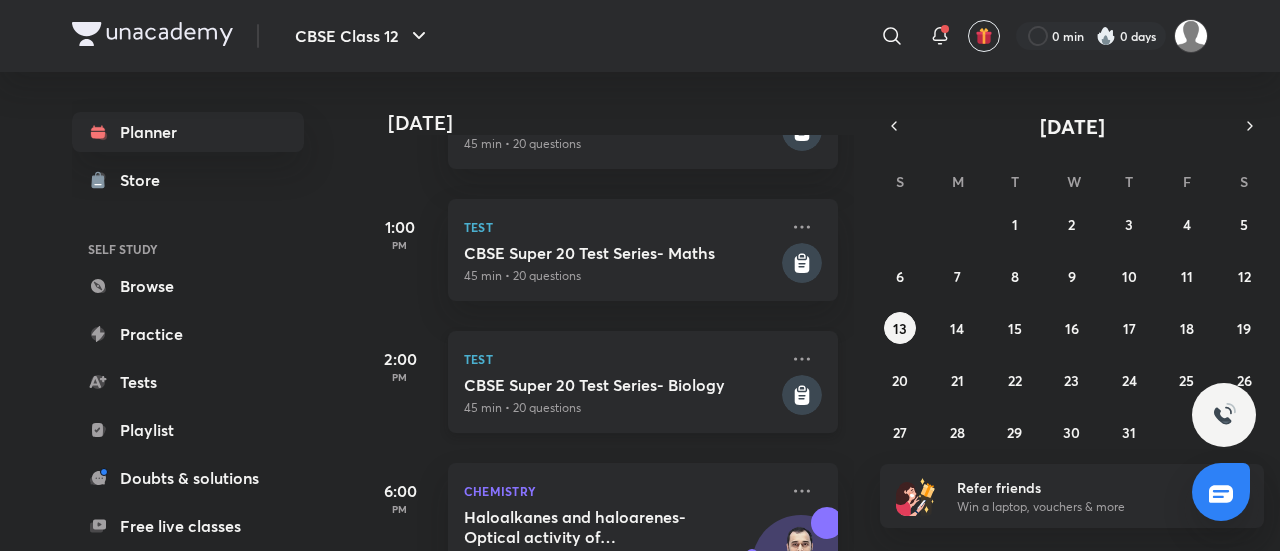 click on "CBSE Super 20 Test Series- Biology" at bounding box center [621, 385] 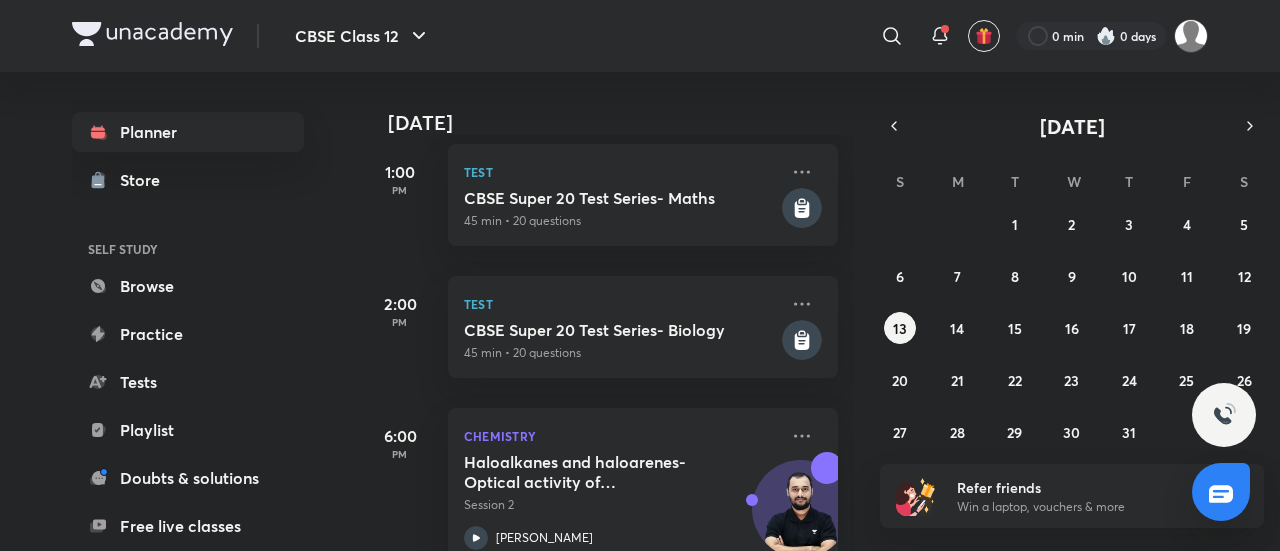 scroll, scrollTop: 558, scrollLeft: 0, axis: vertical 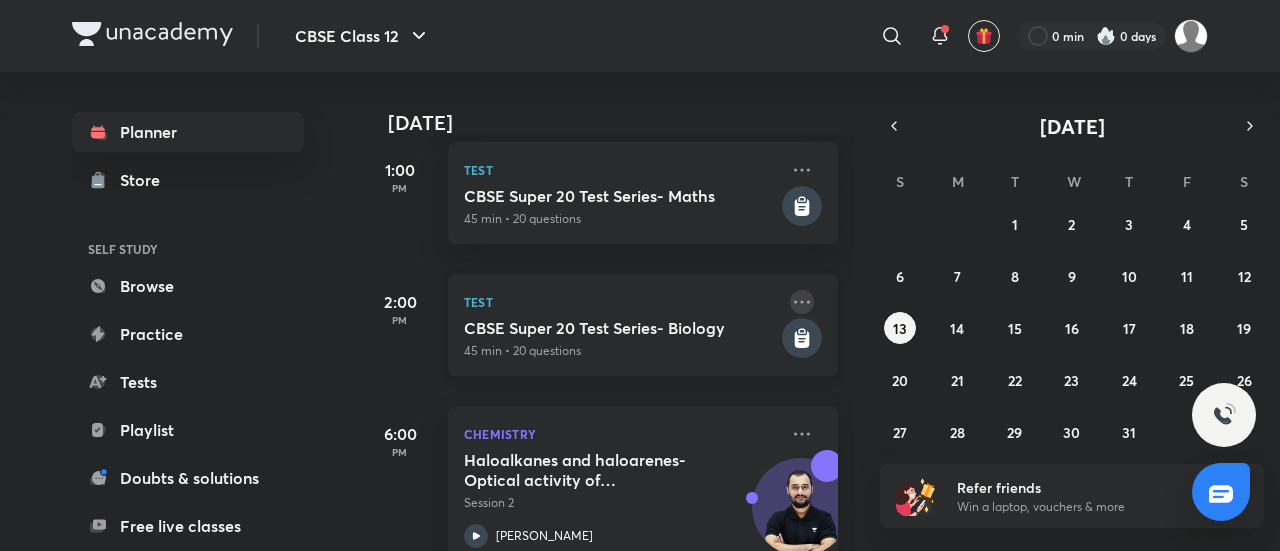 click 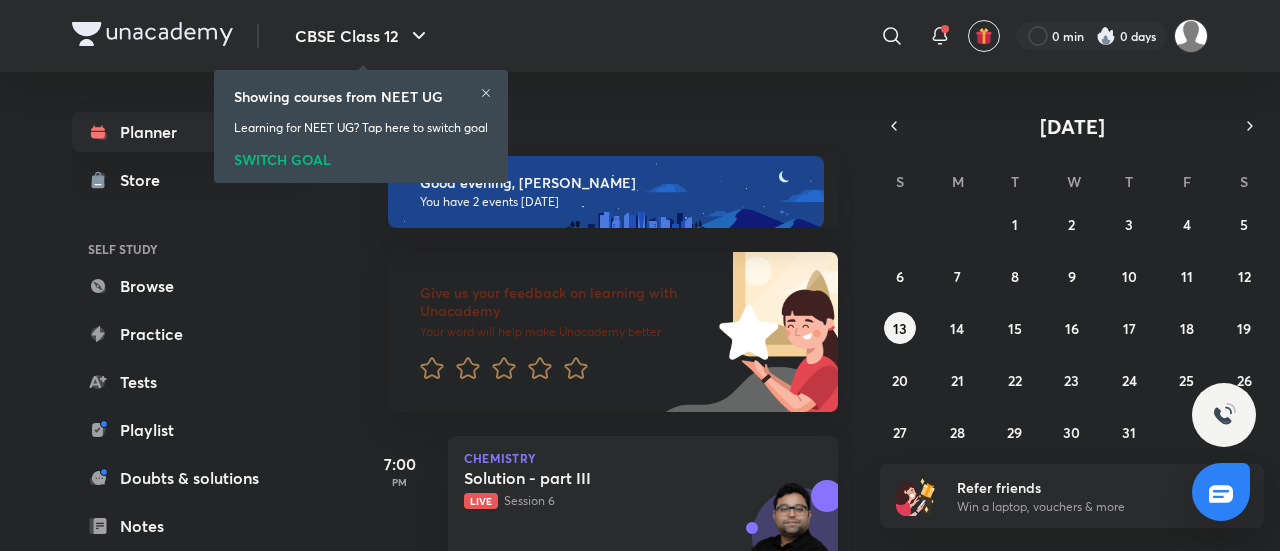 scroll, scrollTop: 0, scrollLeft: 0, axis: both 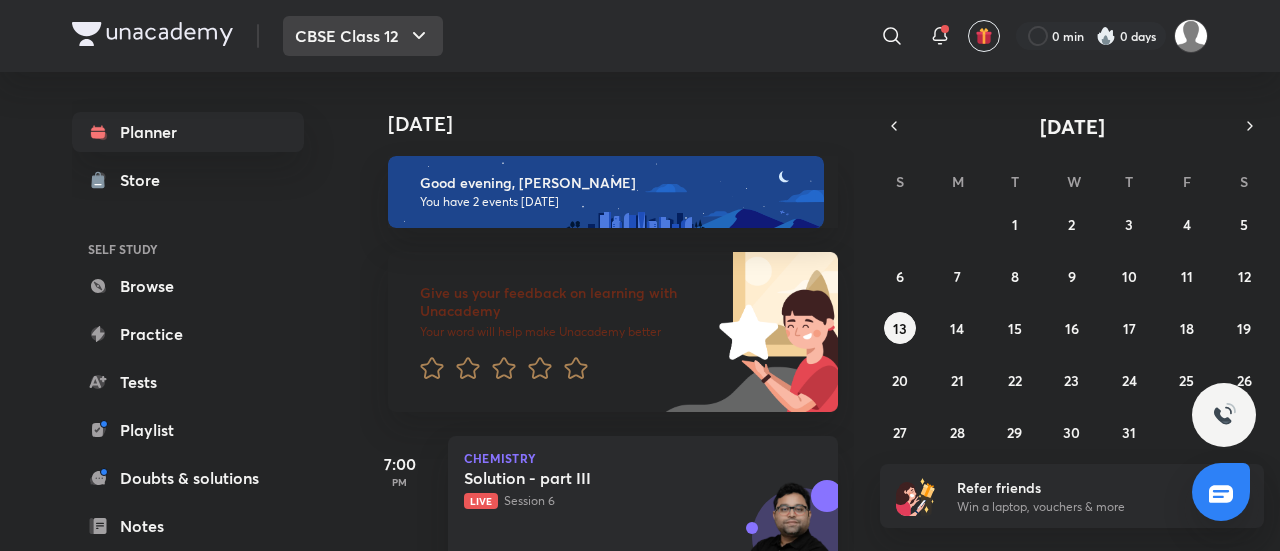 click on "CBSE Class 12" at bounding box center [363, 36] 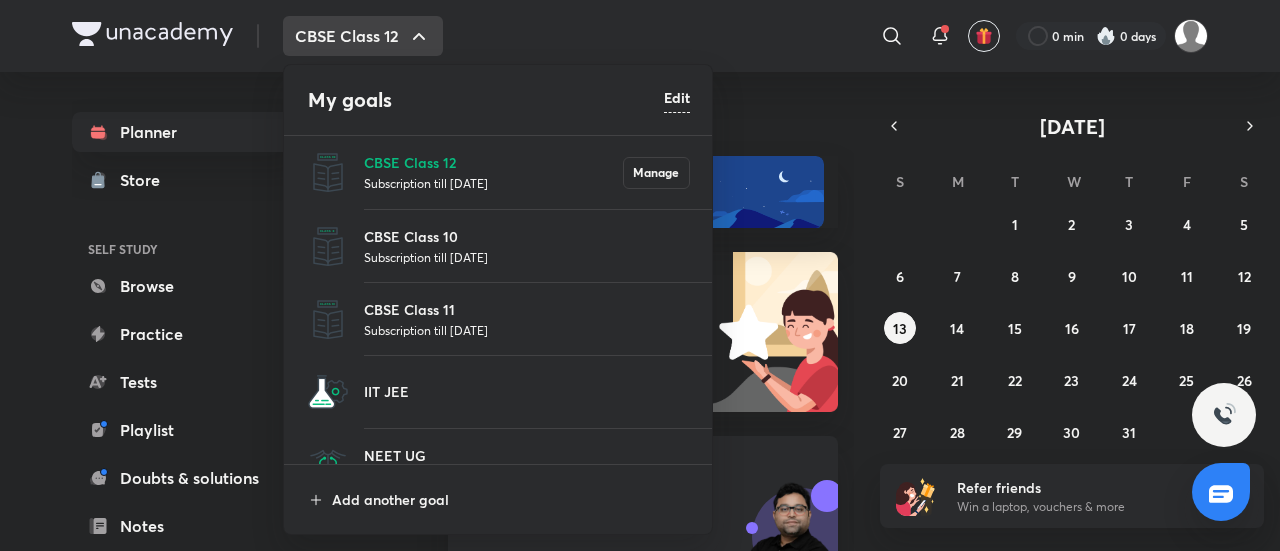 click on "CBSE Class 12 Subscription till 22 Aug 2026 Manage" at bounding box center (499, 172) 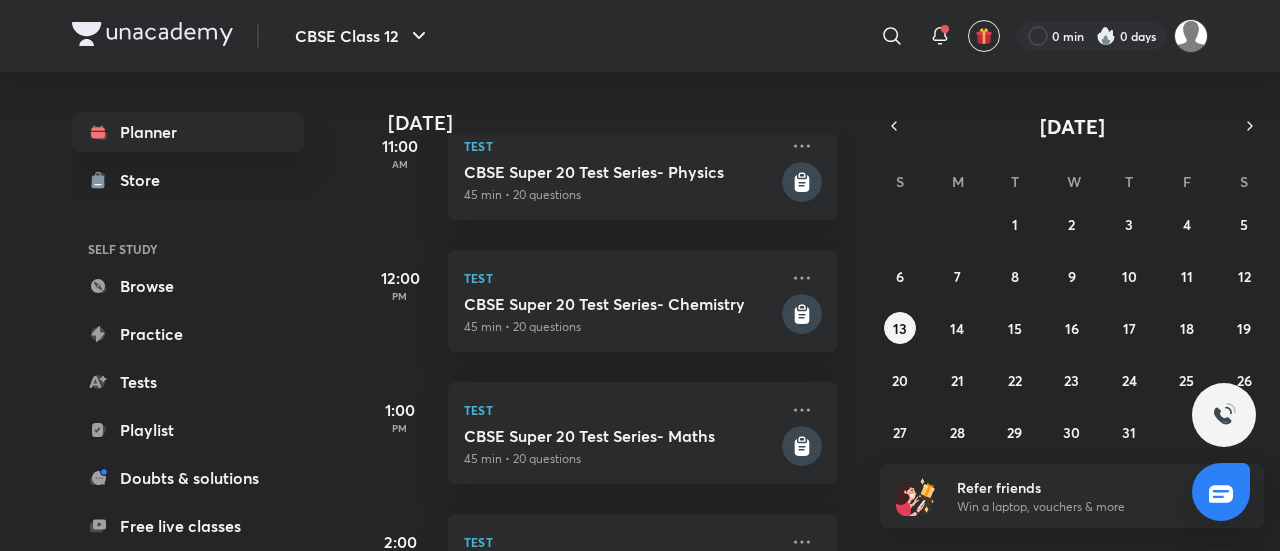 scroll, scrollTop: 606, scrollLeft: 0, axis: vertical 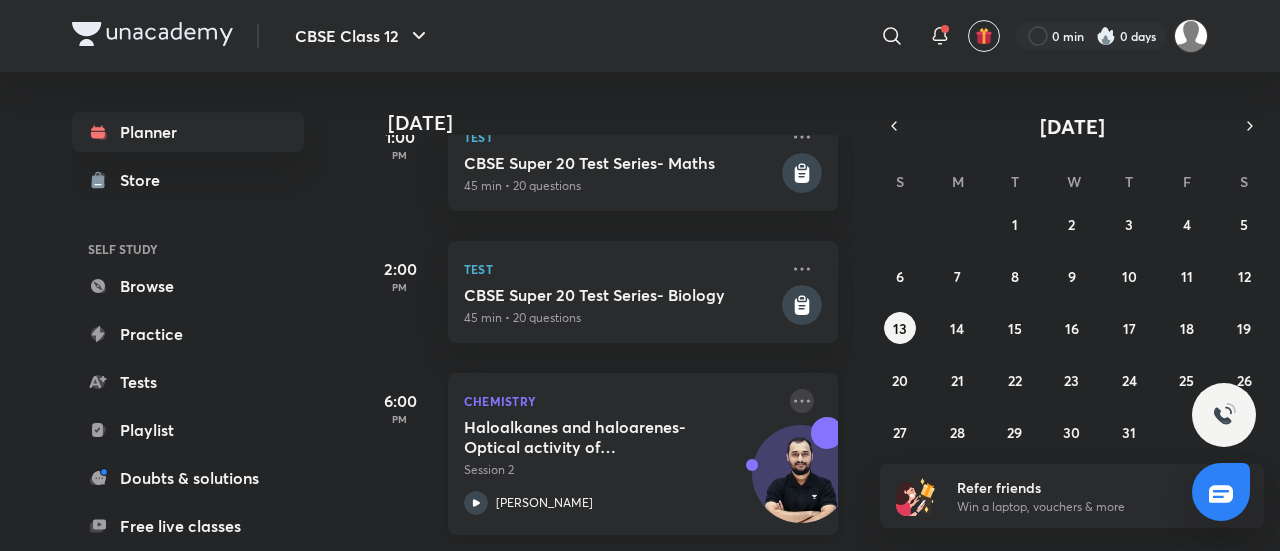click 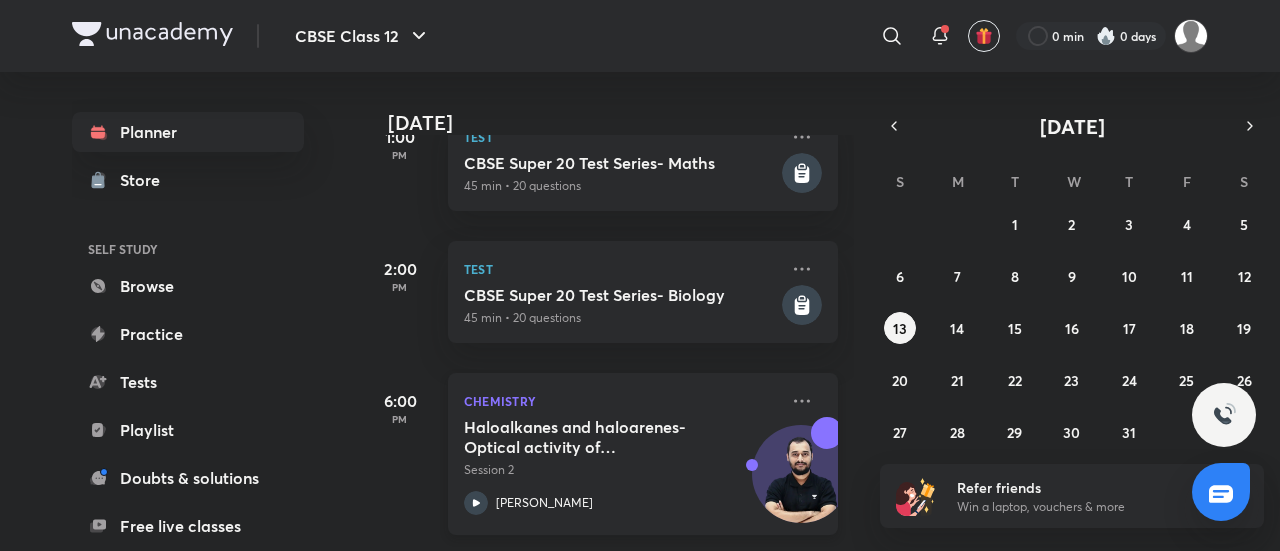 click on "Chemistry Haloalkanes and haloarenes- Optical activity of compounds part 2 Session 2 Akash Rahangdale" at bounding box center [643, 454] 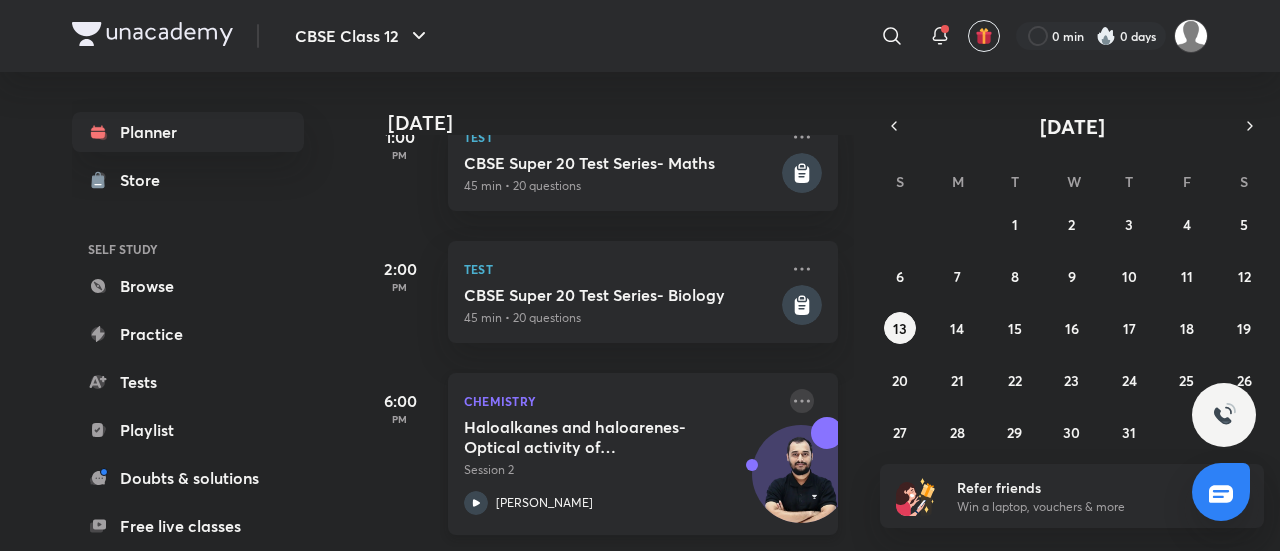 click 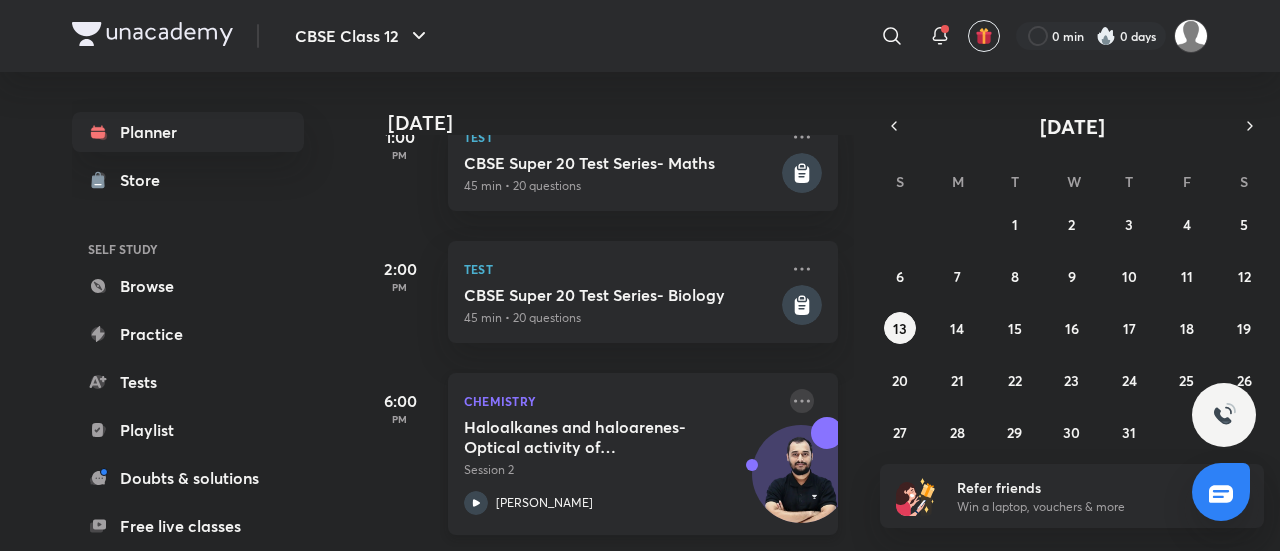 click 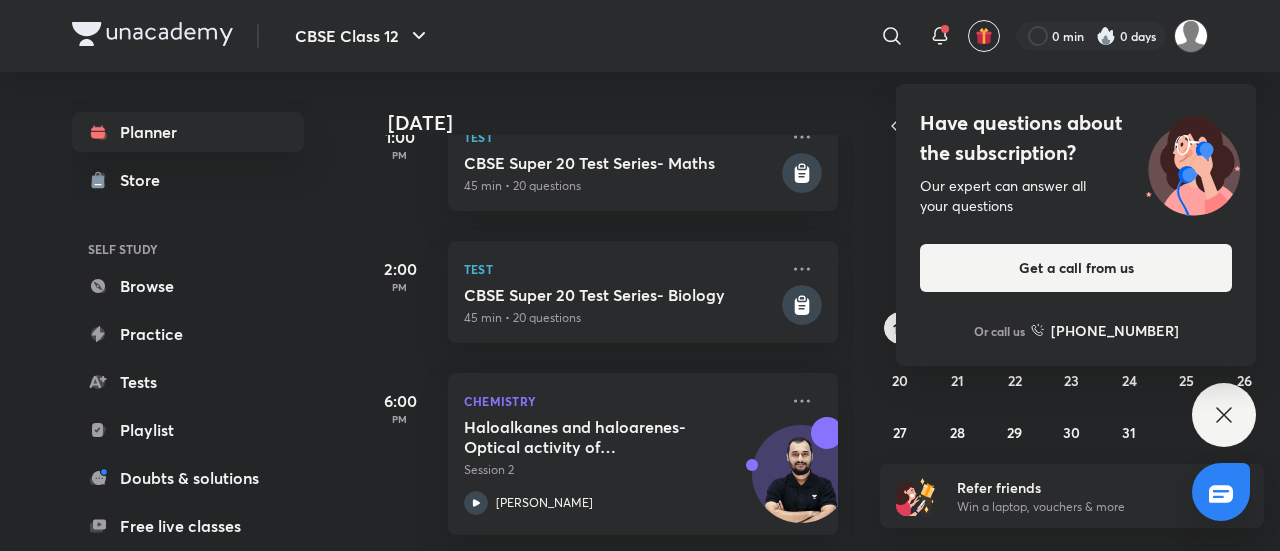 click on "Have questions about the subscription? Our expert can answer all your questions Get a call from us Or call us +91 8585858585" at bounding box center (1076, 225) 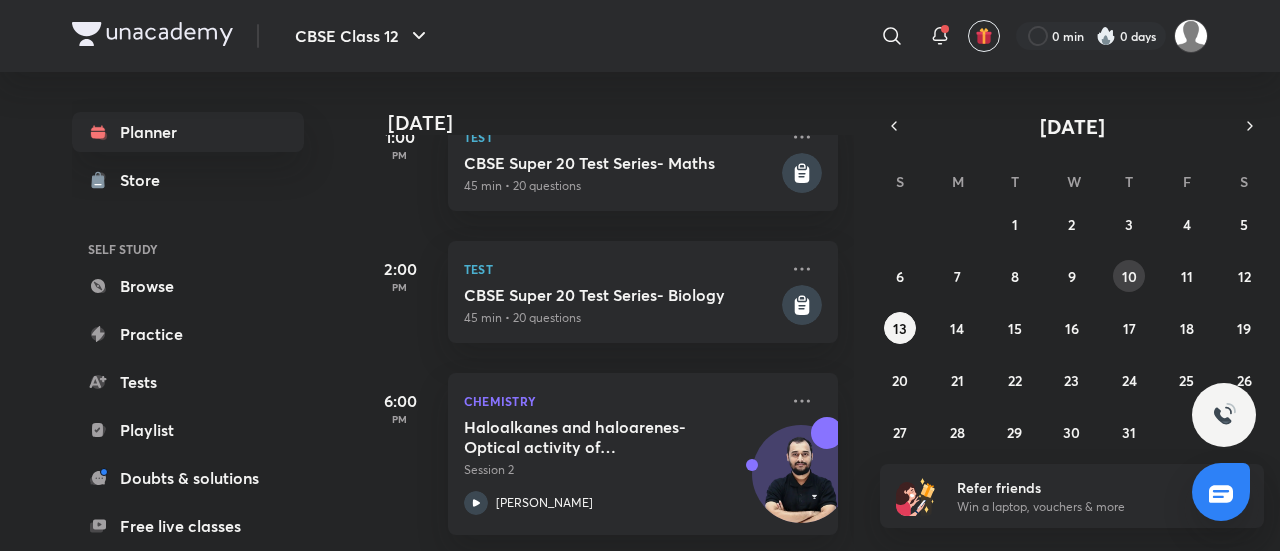 click on "10" at bounding box center [1129, 276] 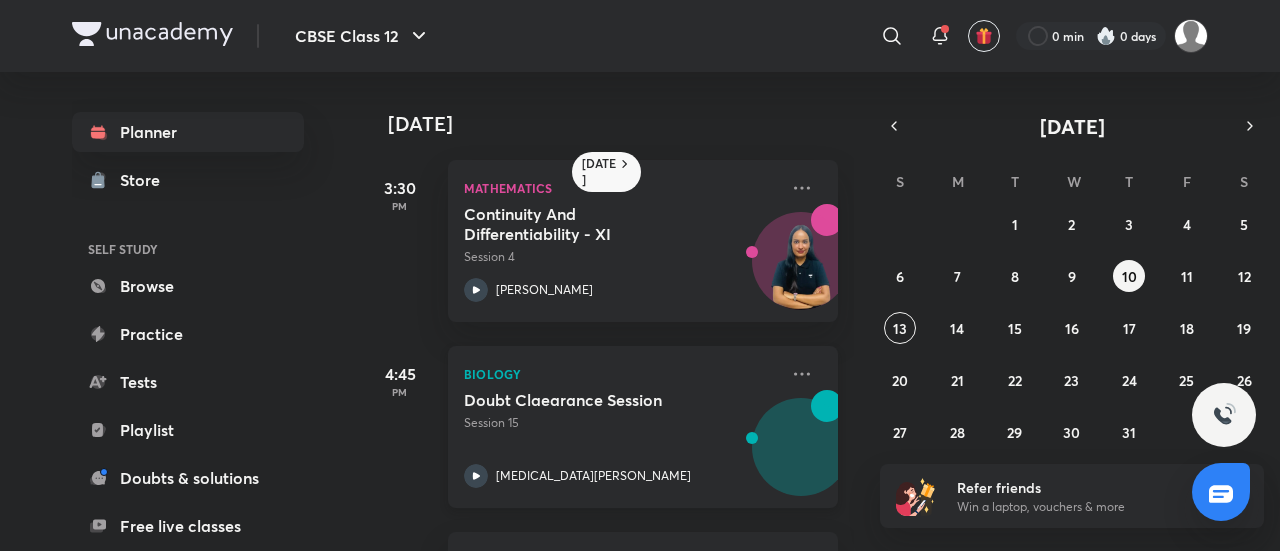 scroll, scrollTop: 174, scrollLeft: 0, axis: vertical 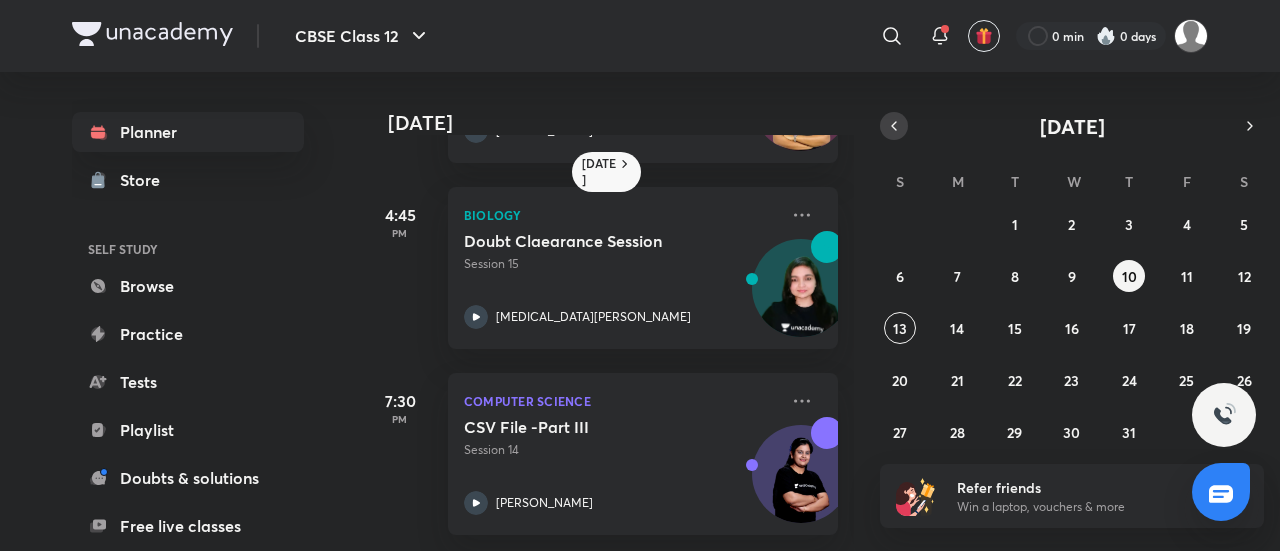 click 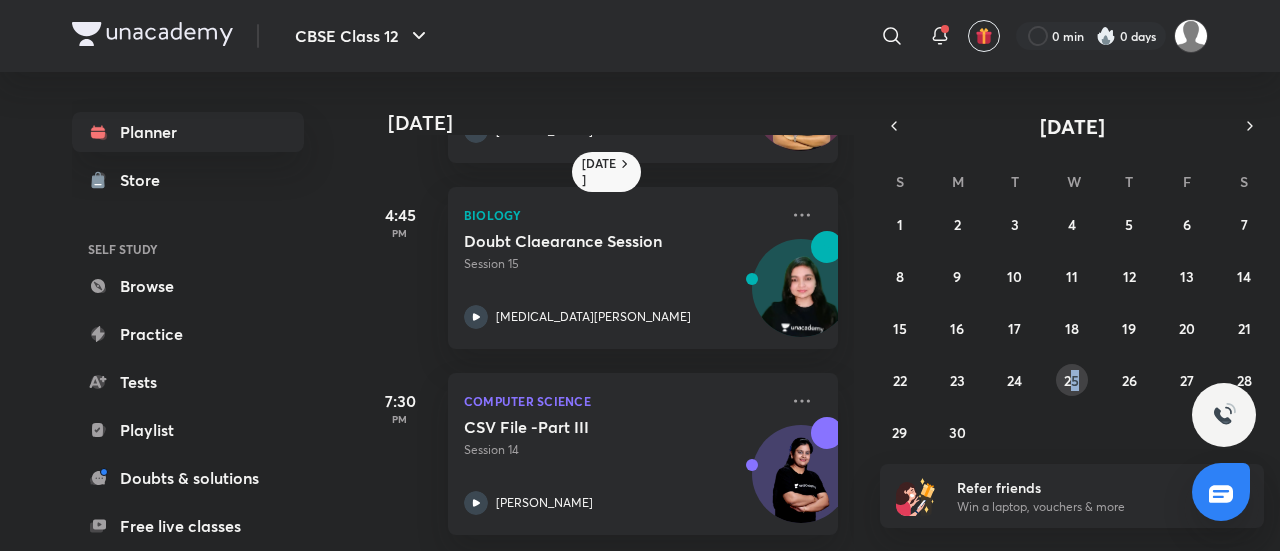 drag, startPoint x: 1078, startPoint y: 356, endPoint x: 1069, endPoint y: 379, distance: 24.698177 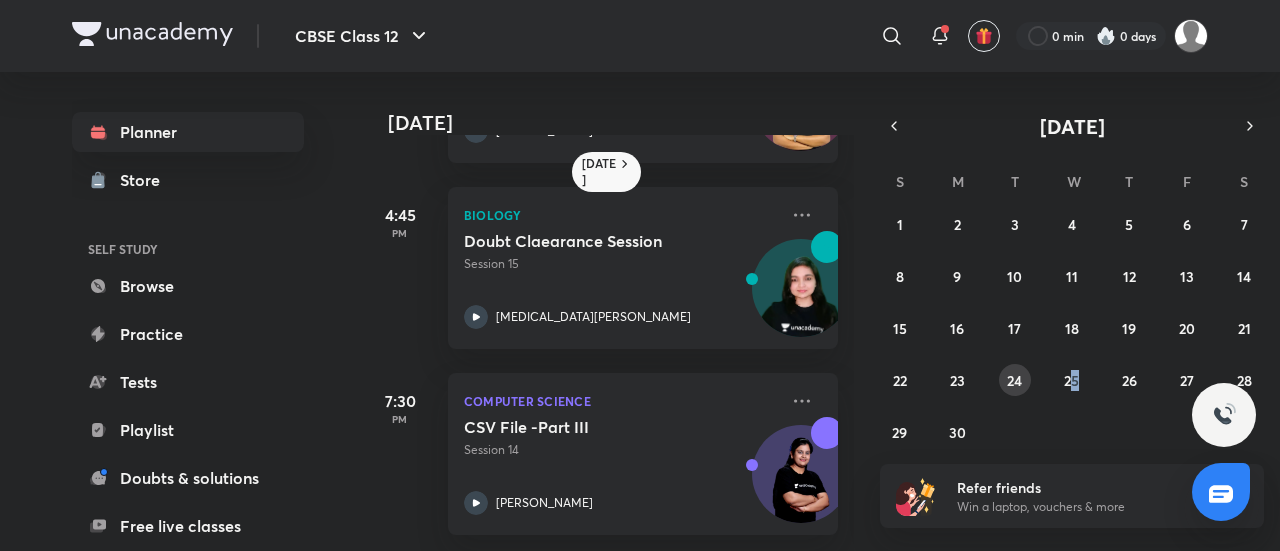 click on "24" at bounding box center (1014, 380) 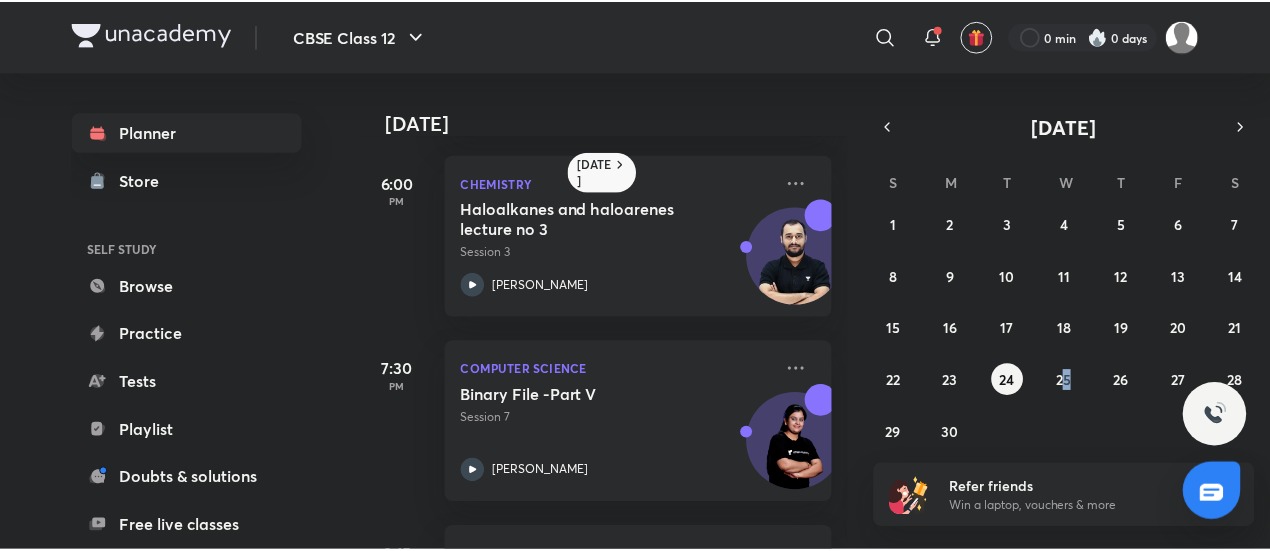 scroll, scrollTop: 192, scrollLeft: 0, axis: vertical 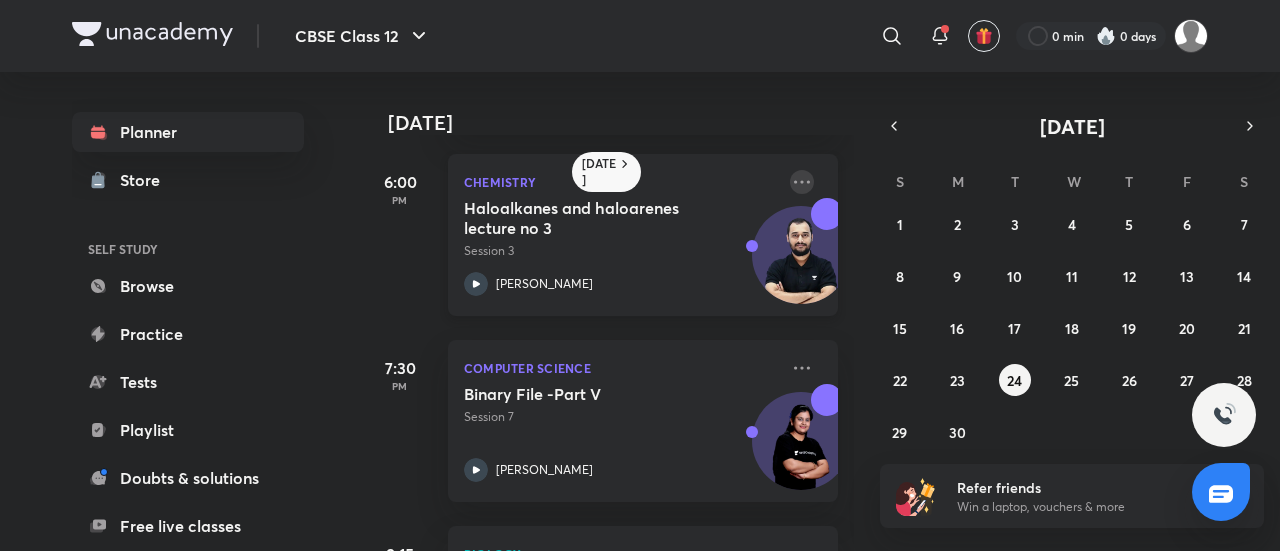 click 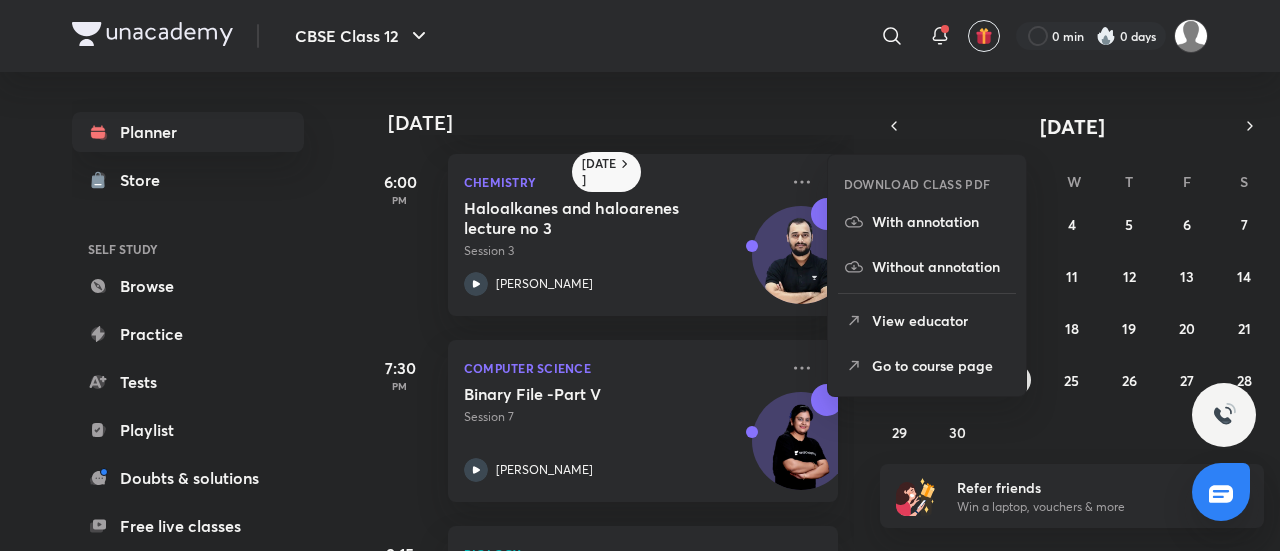 click on "Go to course page" at bounding box center (927, 365) 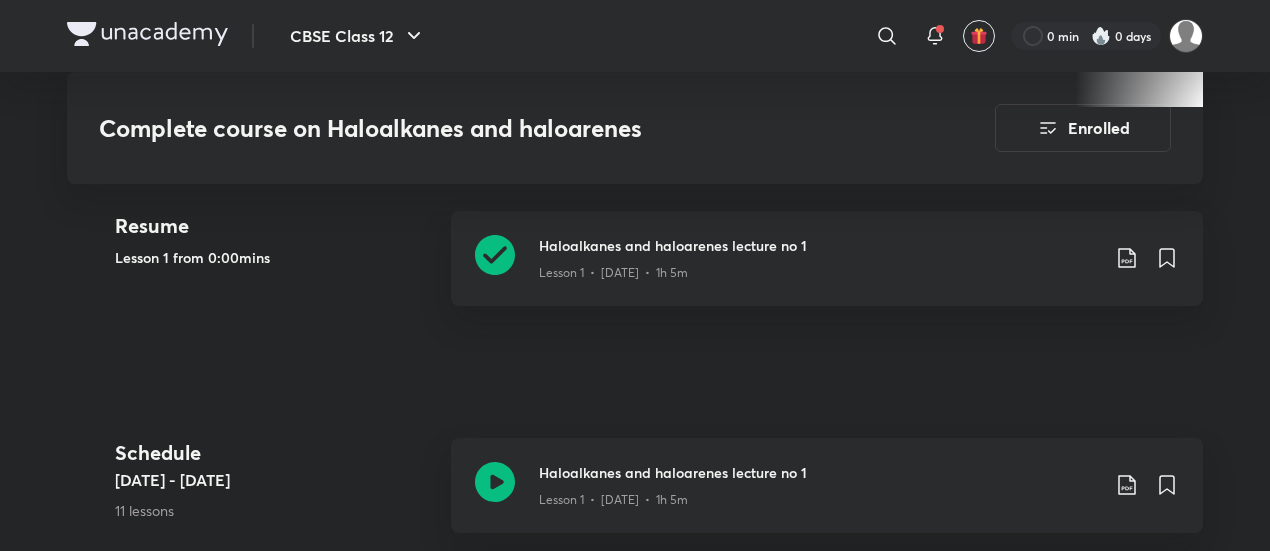 scroll, scrollTop: 939, scrollLeft: 0, axis: vertical 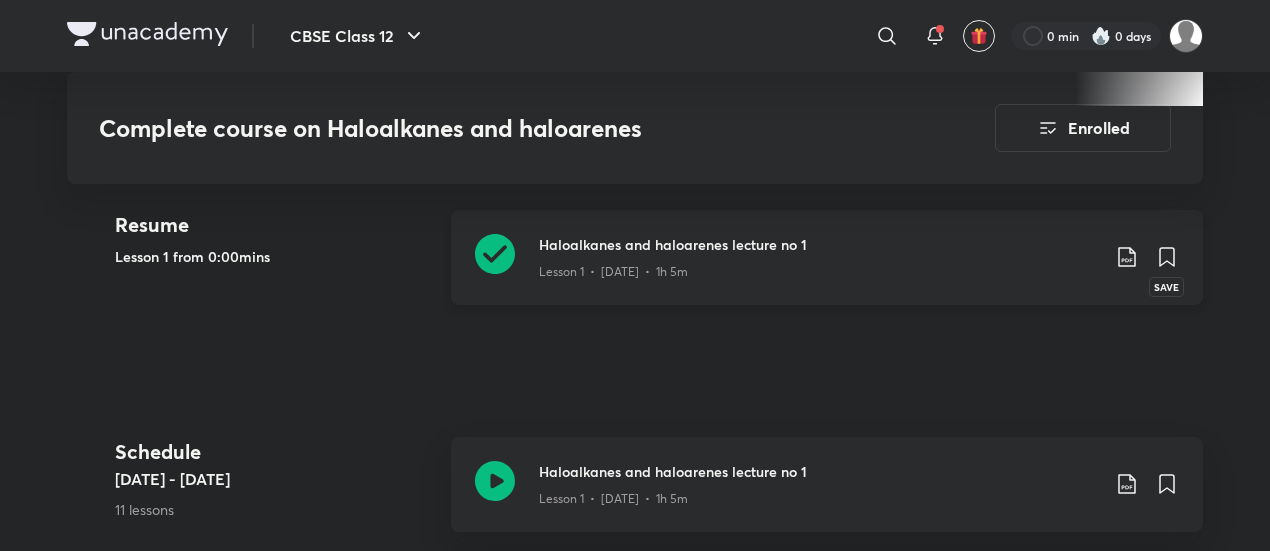 click 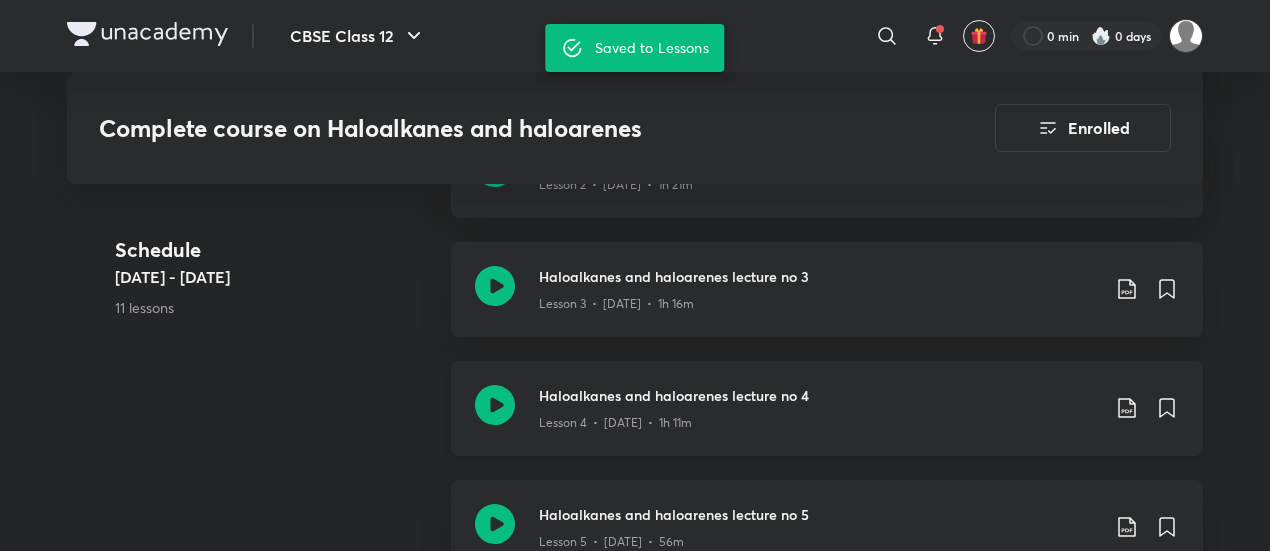 scroll, scrollTop: 966, scrollLeft: 0, axis: vertical 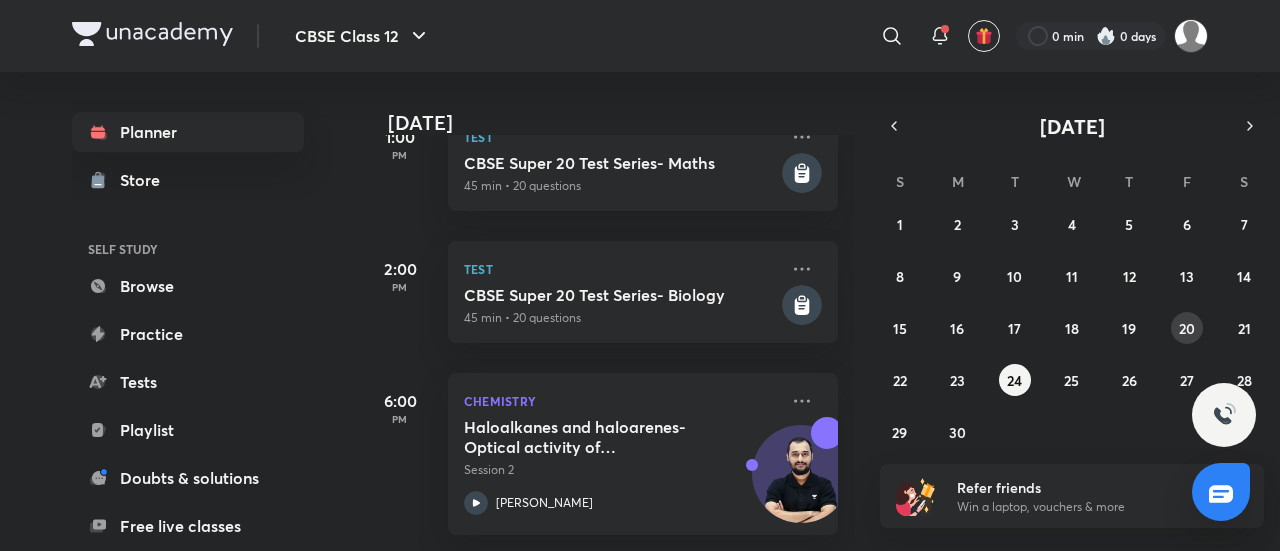 click on "1 2 3 4 5 6 7 8 9 10 11 12 13 14 15 16 17 18 19 20 21 22 23 24 25 26 27 28 29 30 1 2 3 4 5" at bounding box center [1072, 328] 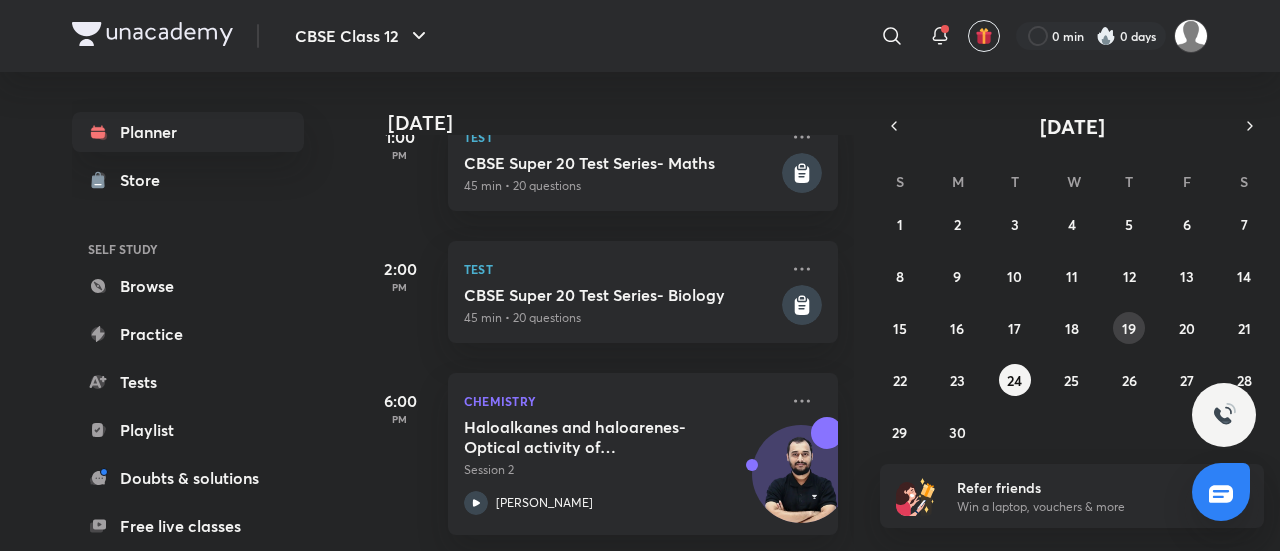 click on "19" at bounding box center [1129, 328] 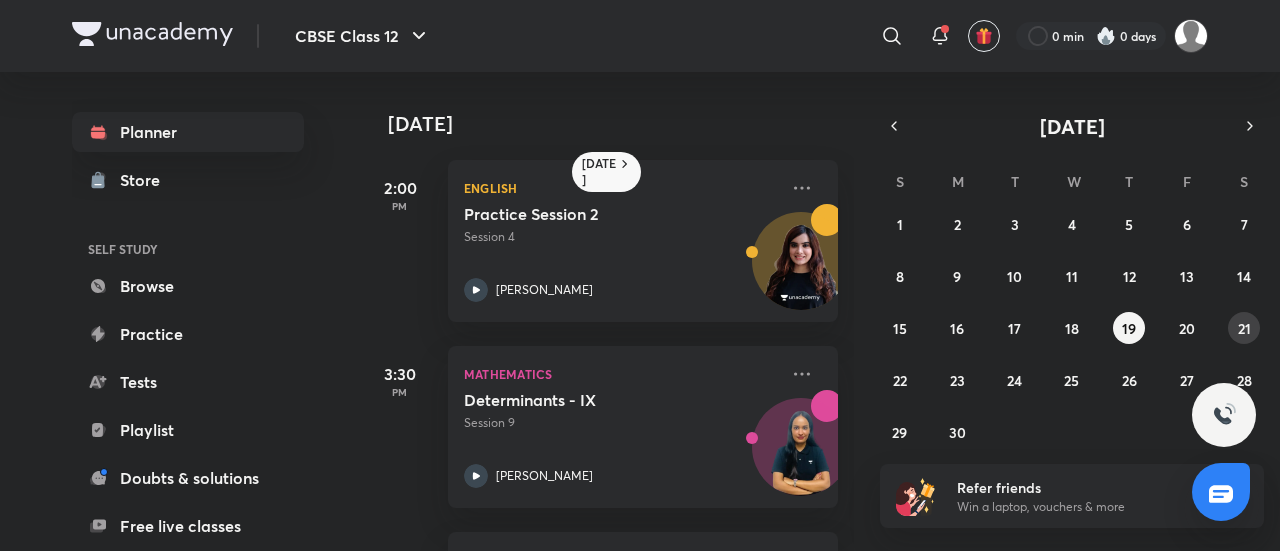 click on "21" at bounding box center [1244, 328] 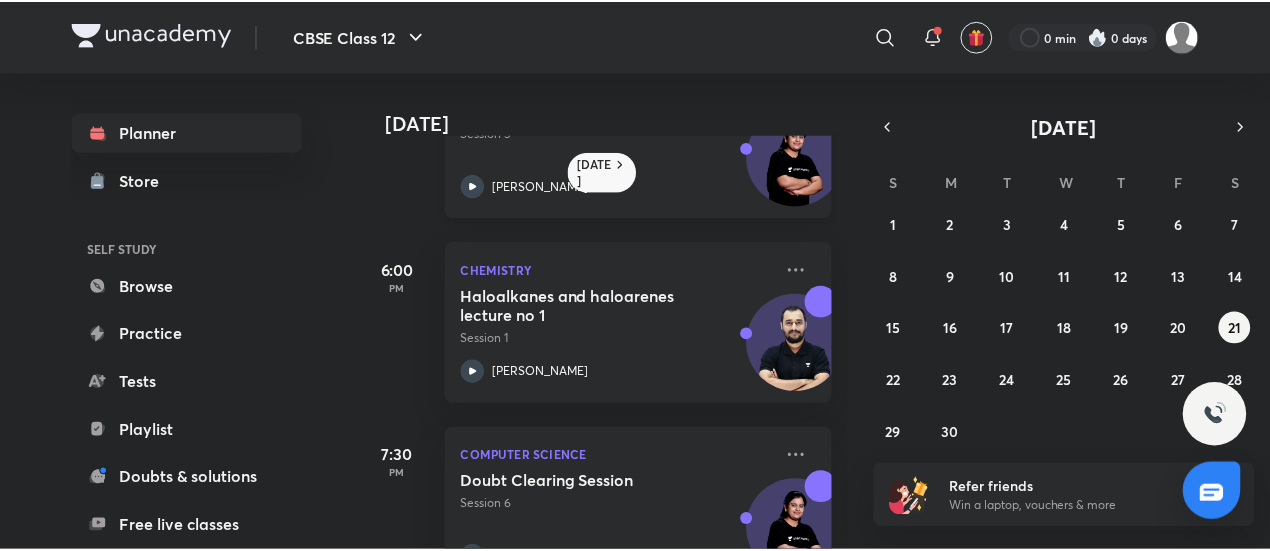 scroll, scrollTop: 105, scrollLeft: 0, axis: vertical 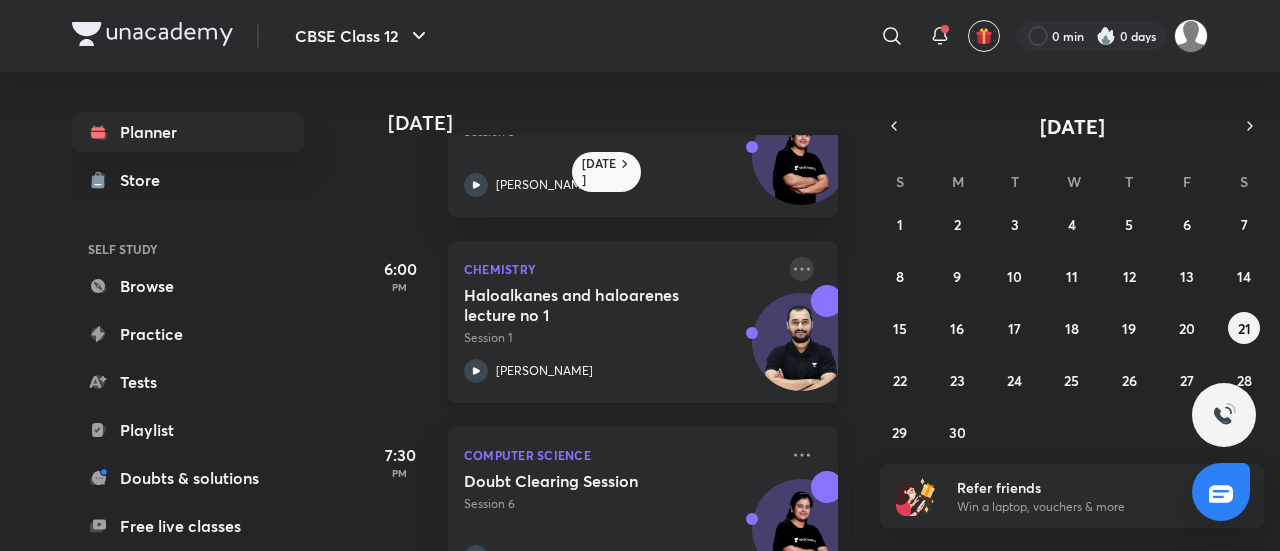 click 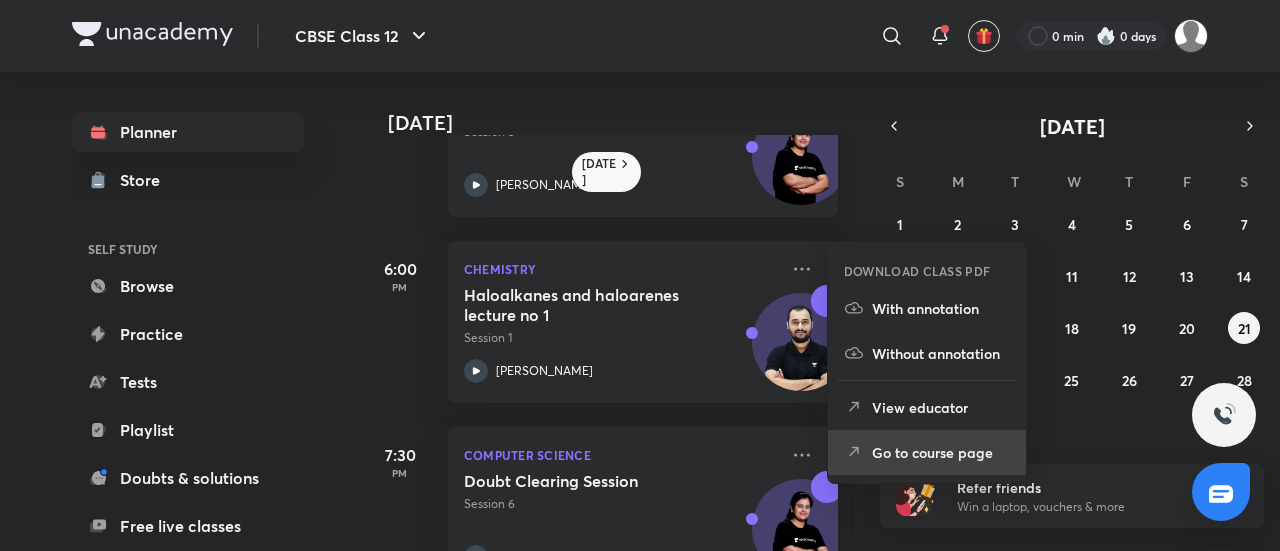 click 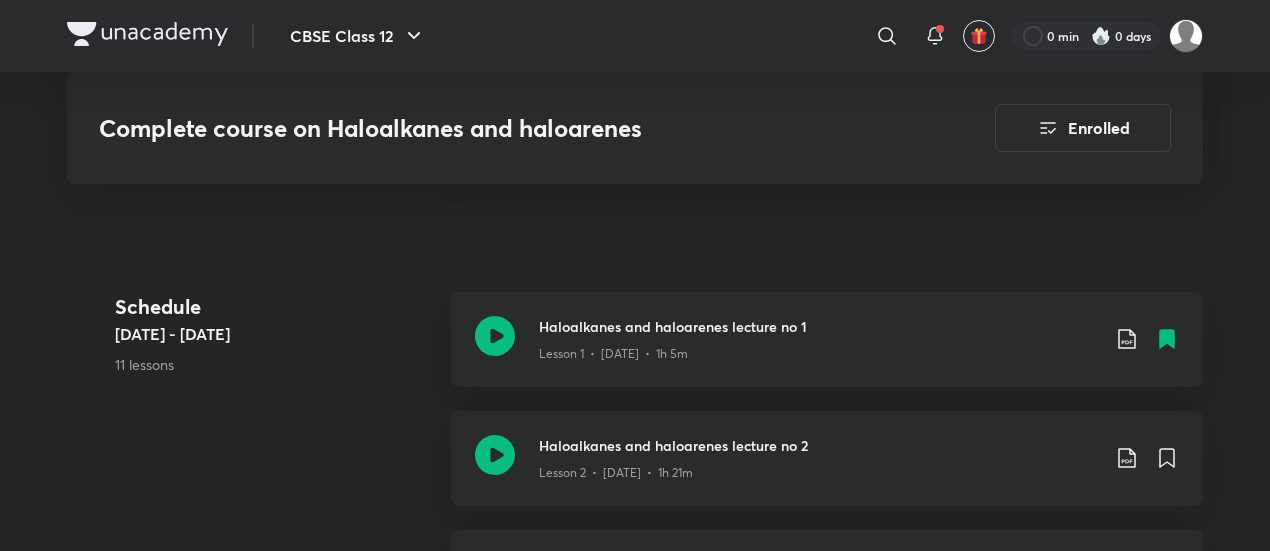 scroll, scrollTop: 1083, scrollLeft: 0, axis: vertical 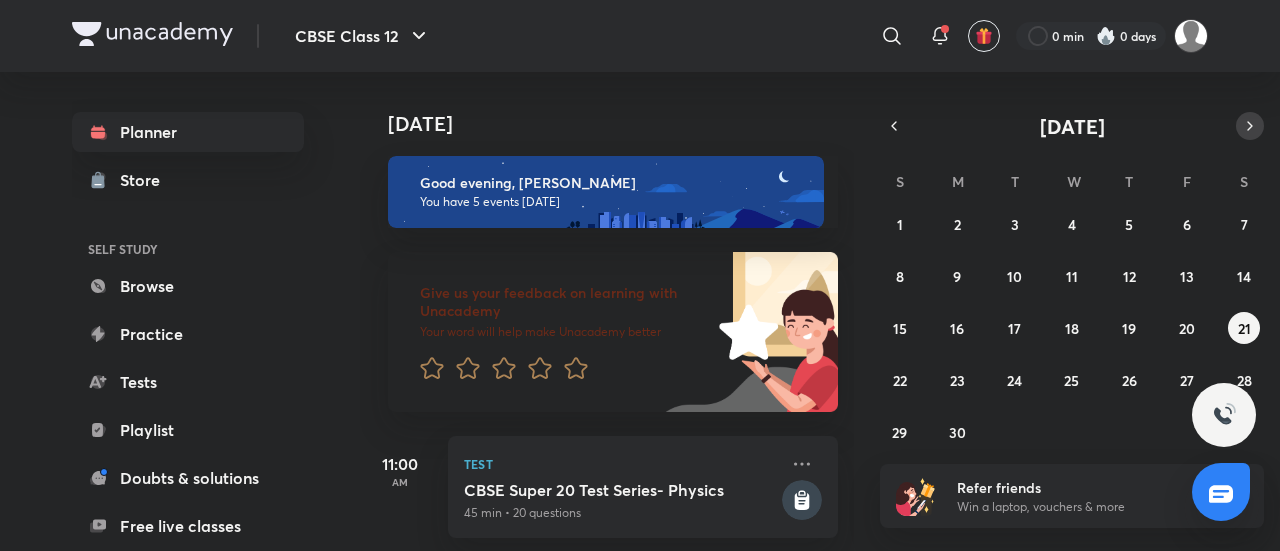 click at bounding box center (1250, 126) 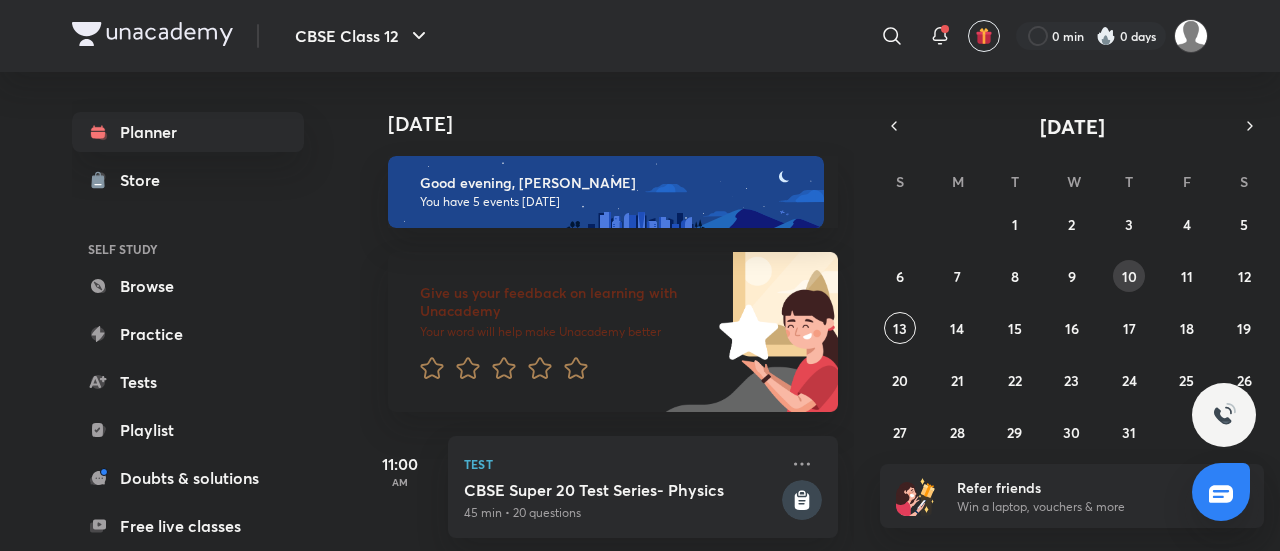 click on "10" at bounding box center [1129, 276] 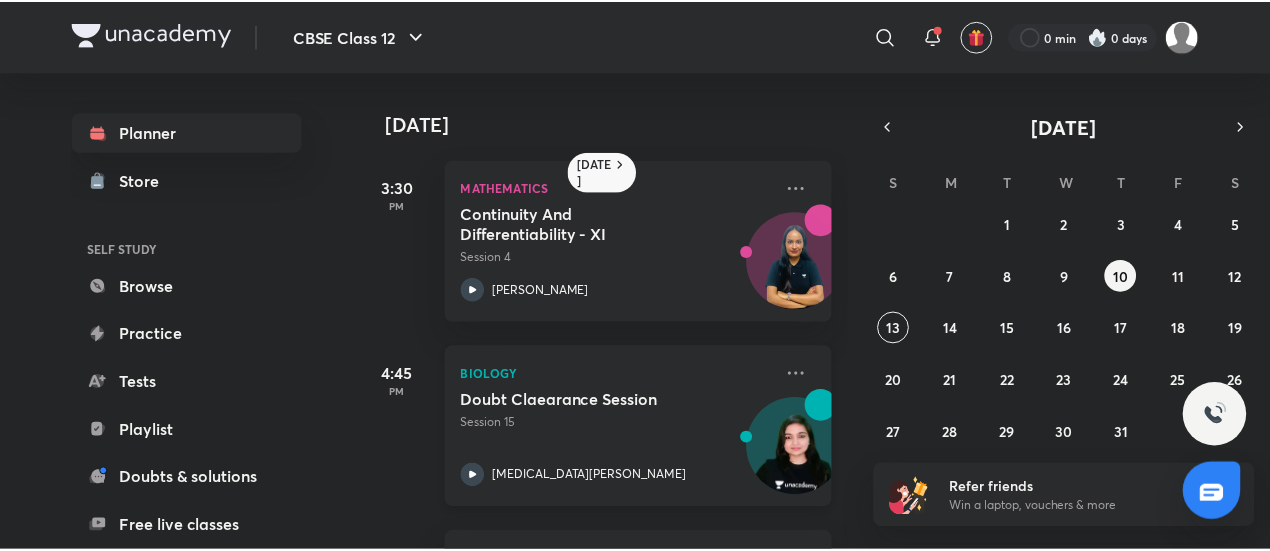 scroll, scrollTop: 174, scrollLeft: 0, axis: vertical 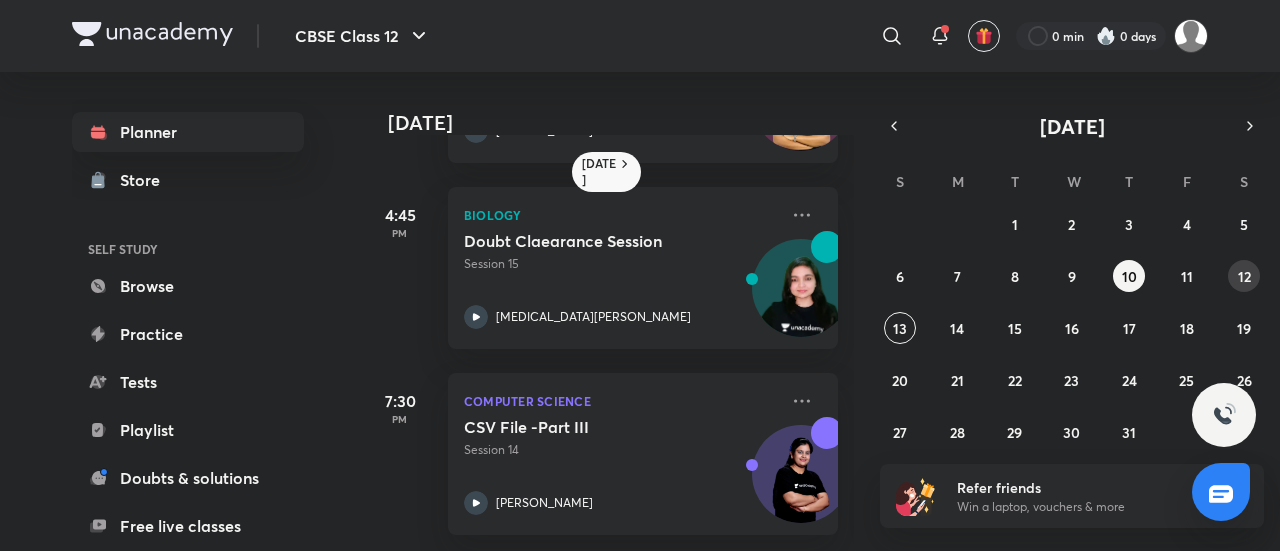 click on "12" at bounding box center [1244, 276] 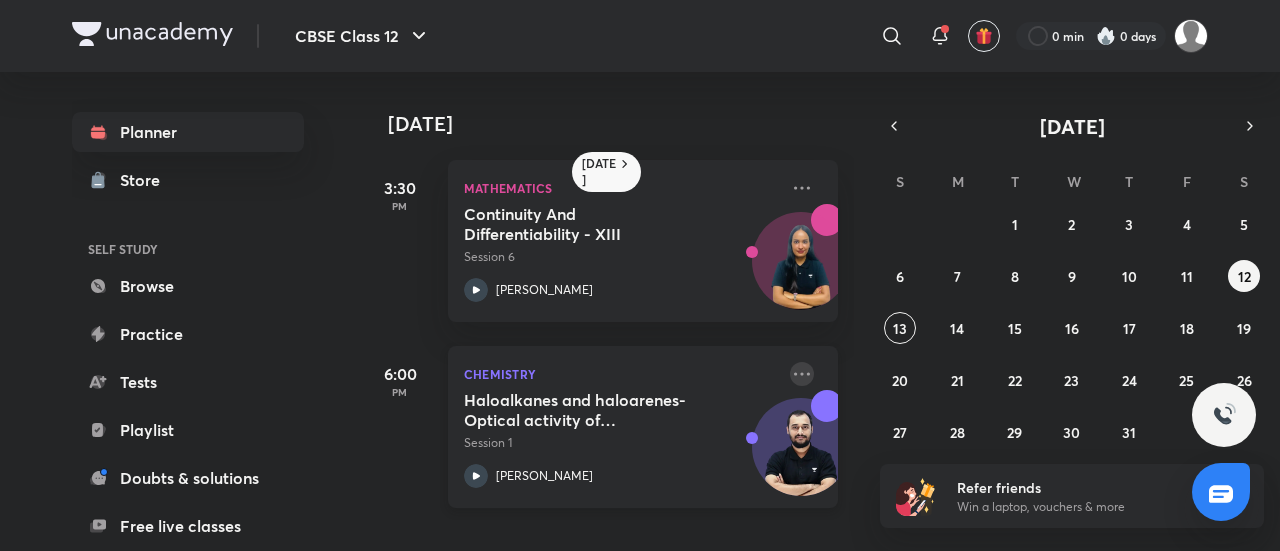 click 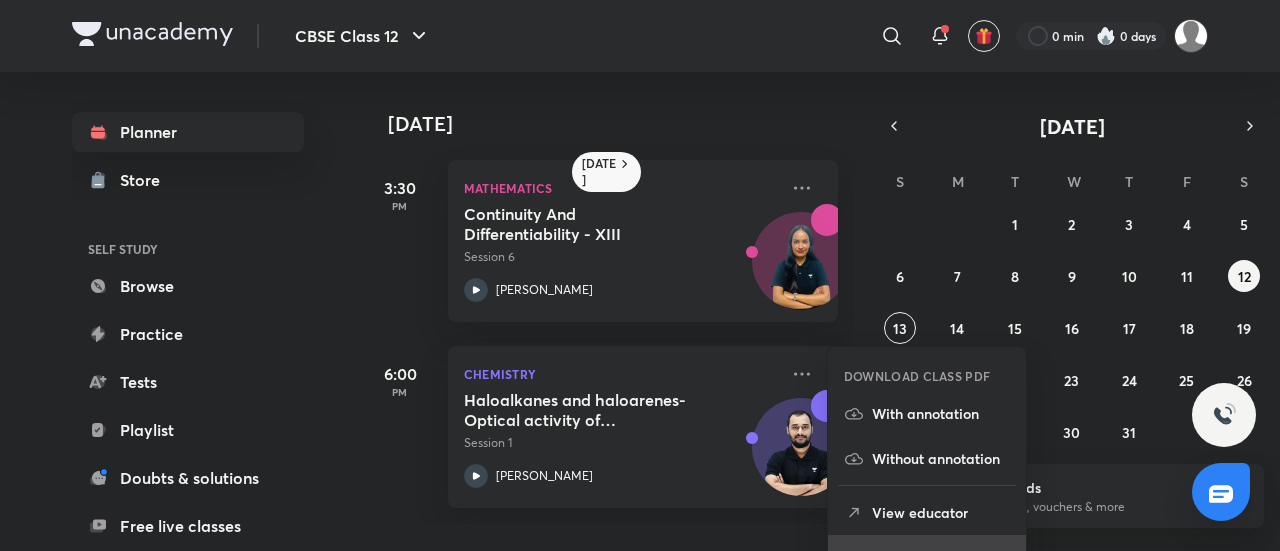 click on "Go to course page" at bounding box center [941, 557] 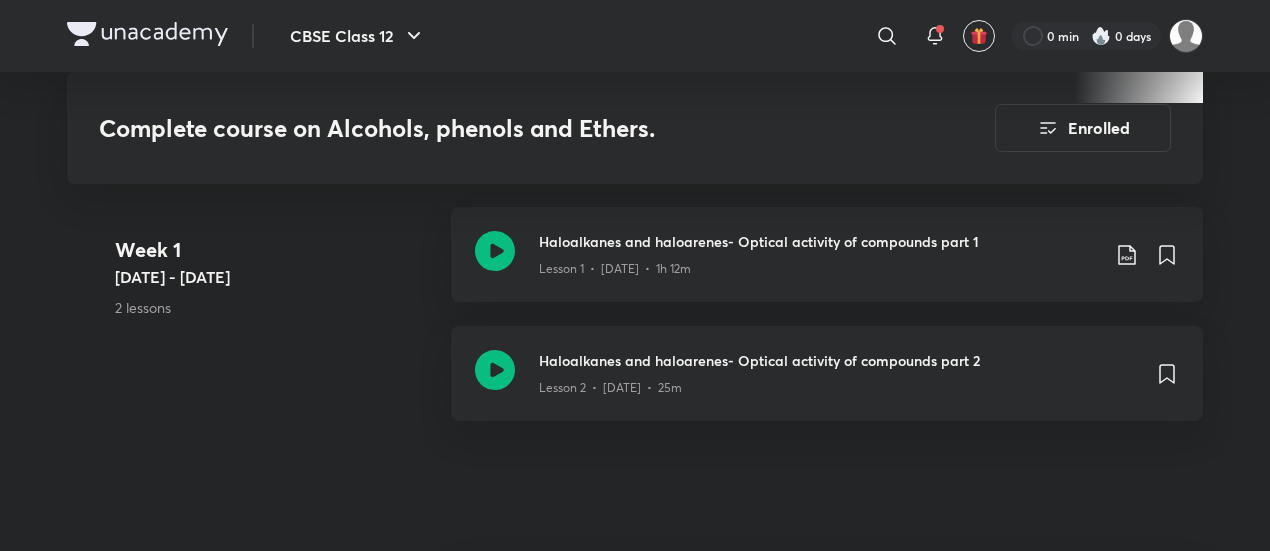 scroll, scrollTop: 853, scrollLeft: 0, axis: vertical 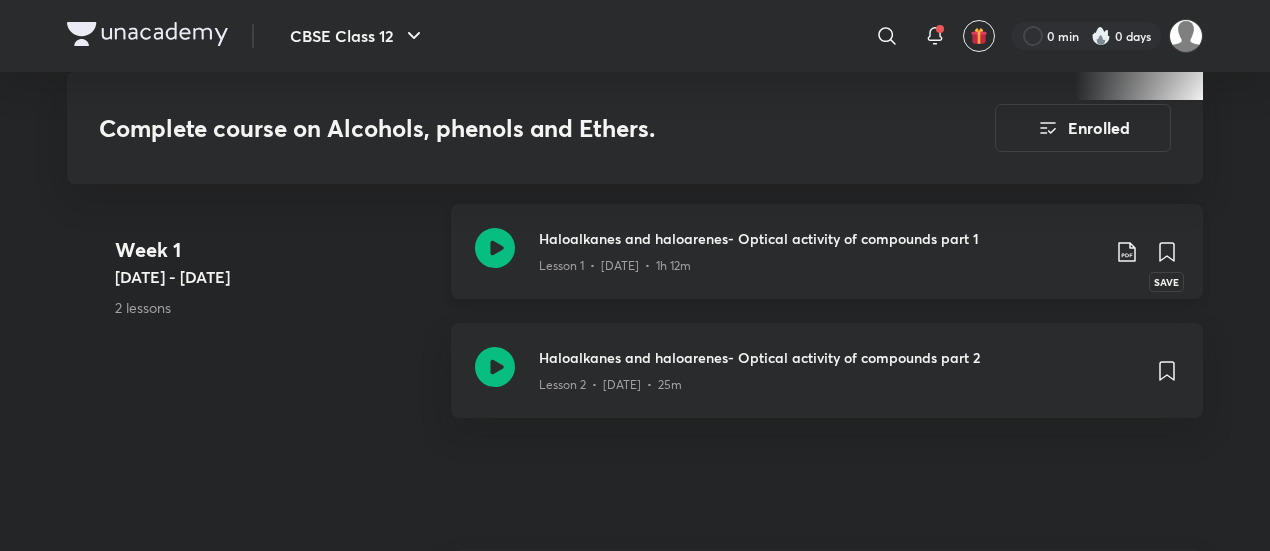 click 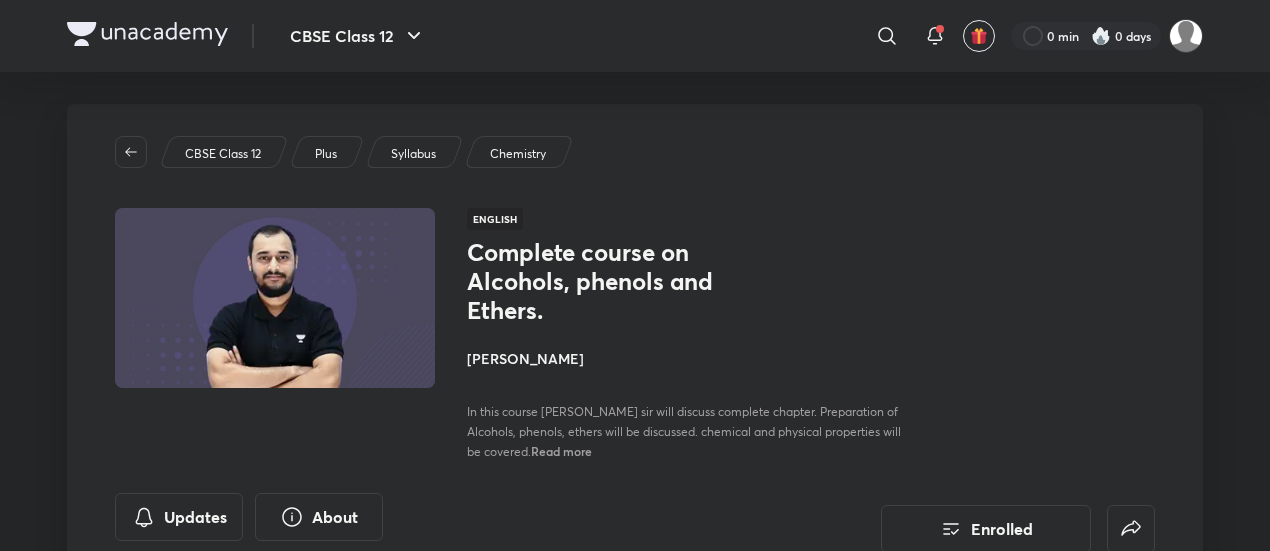 scroll, scrollTop: 0, scrollLeft: 0, axis: both 